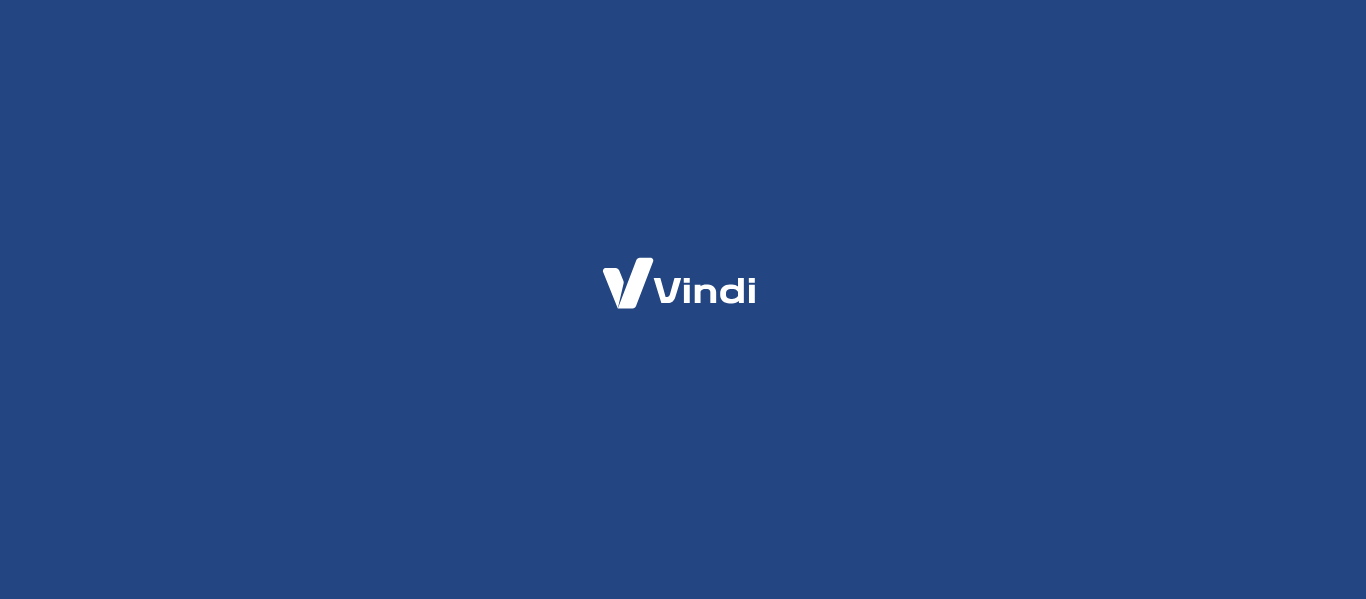 scroll, scrollTop: 0, scrollLeft: 0, axis: both 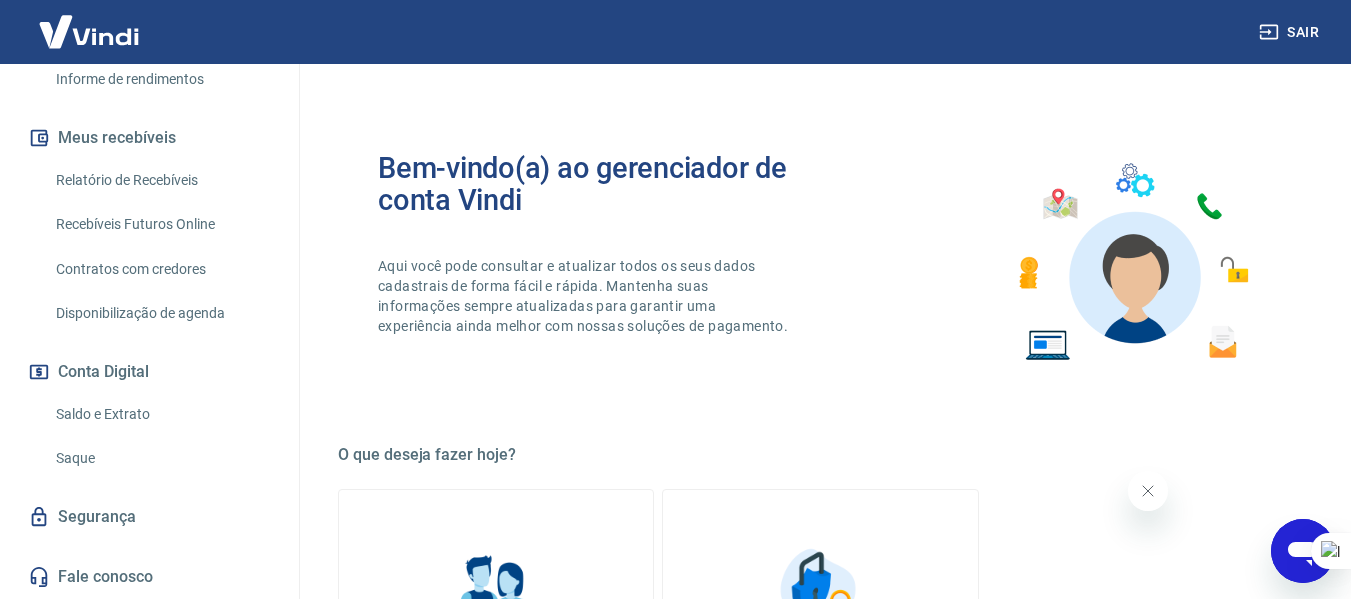 click on "Saldo e Extrato" at bounding box center [161, 414] 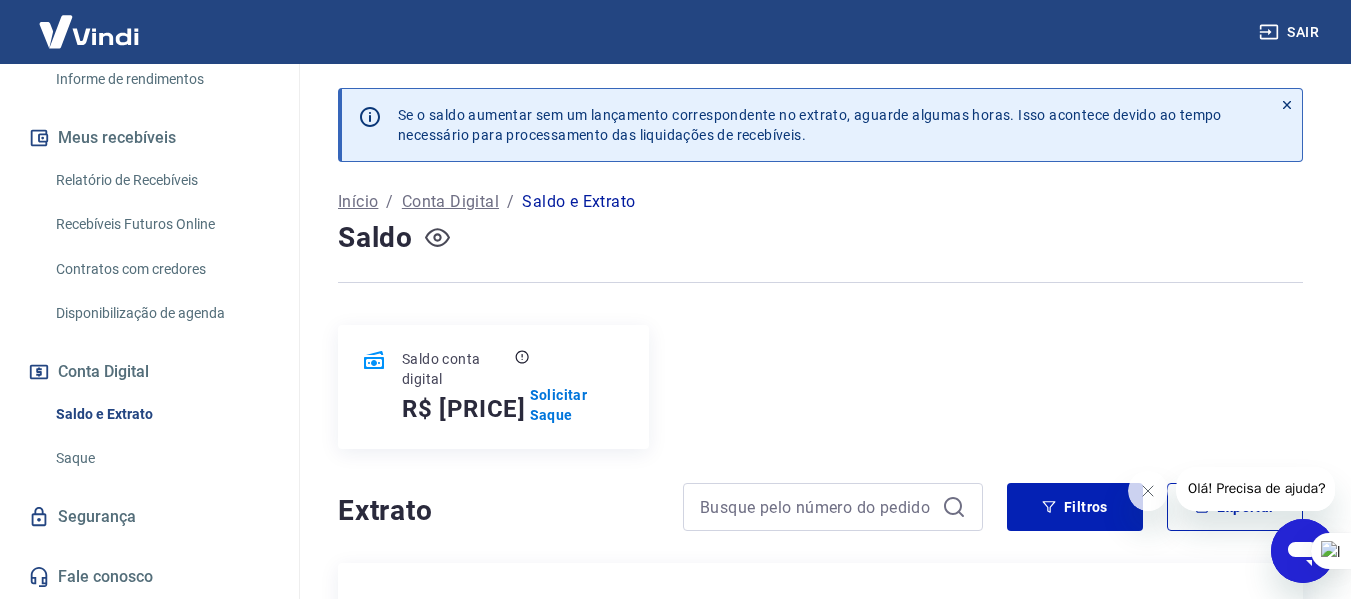 click 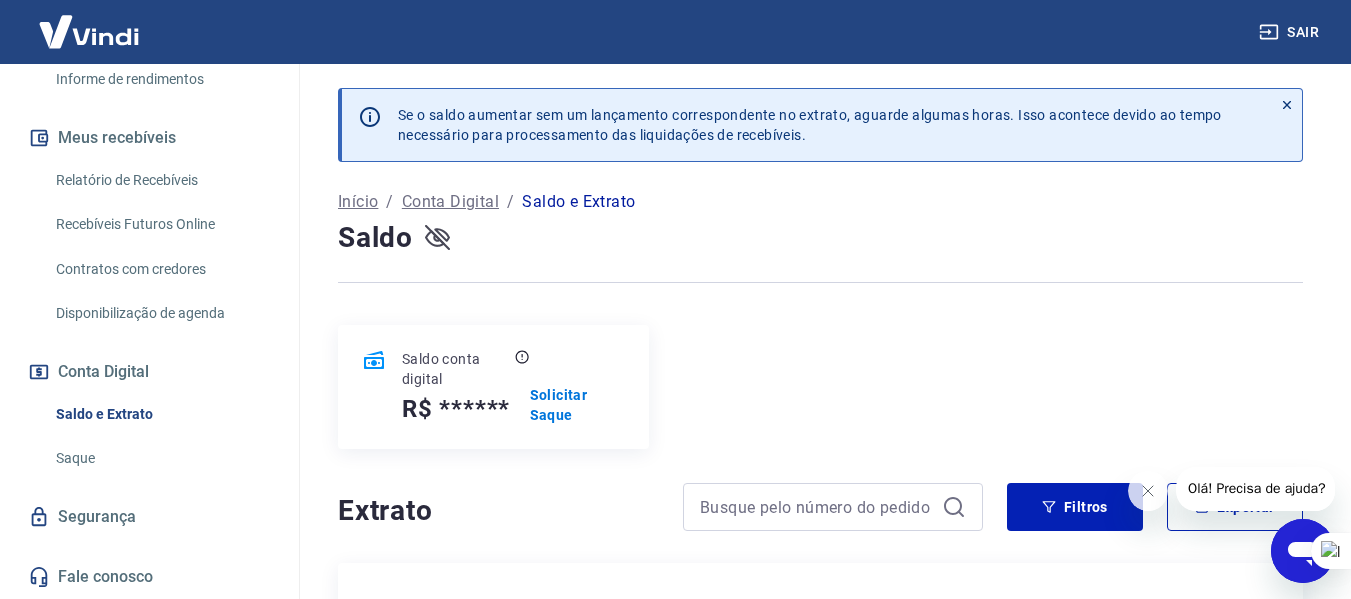 click 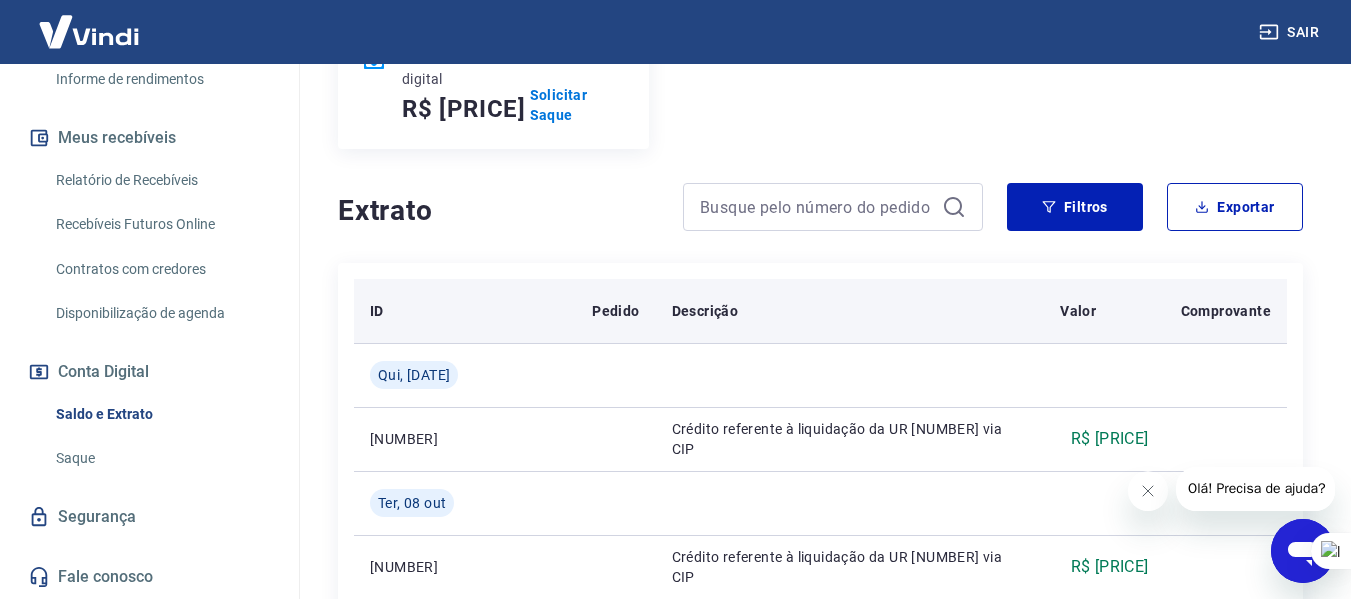 scroll, scrollTop: 400, scrollLeft: 0, axis: vertical 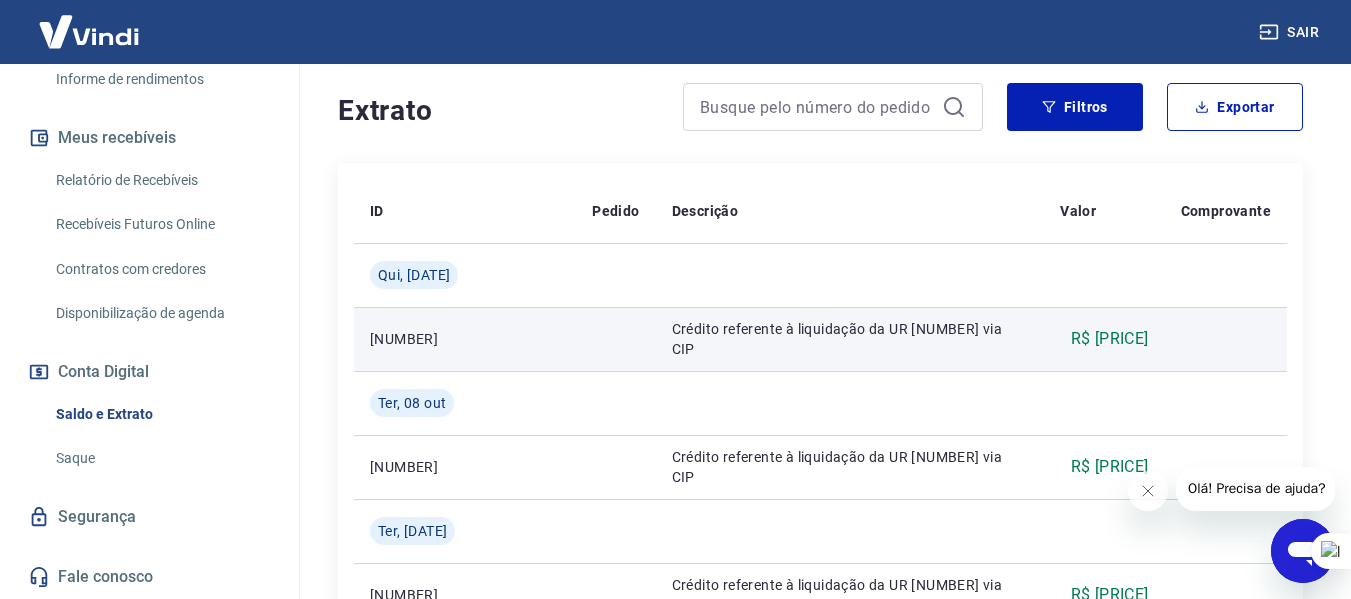 click on "R$ [PRICE]" at bounding box center (1110, 339) 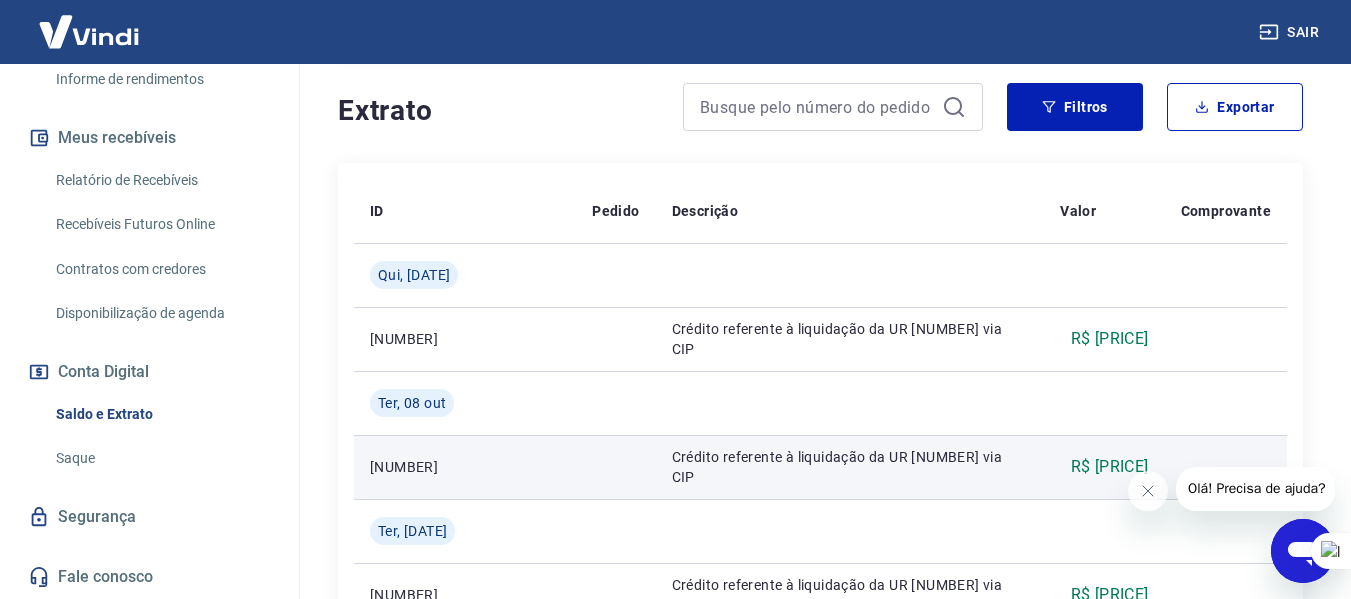 click on "Crédito referente à liquidação da UR [NUMBER] via CIP" at bounding box center (850, 467) 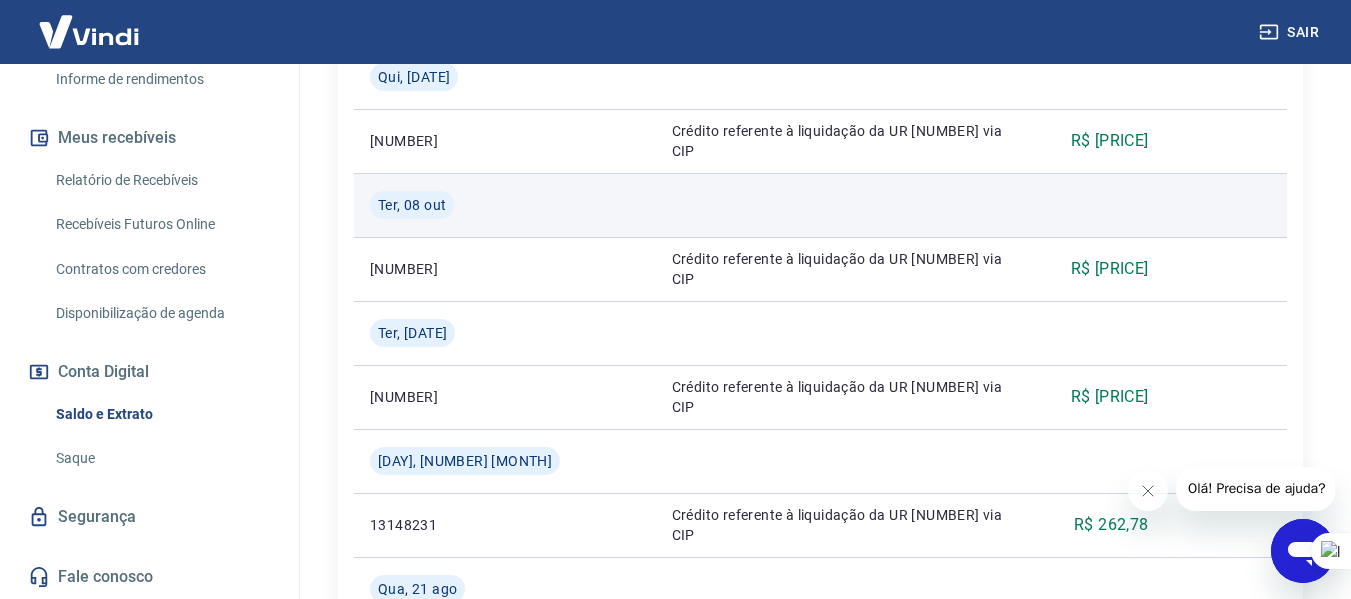 scroll, scrollTop: 600, scrollLeft: 0, axis: vertical 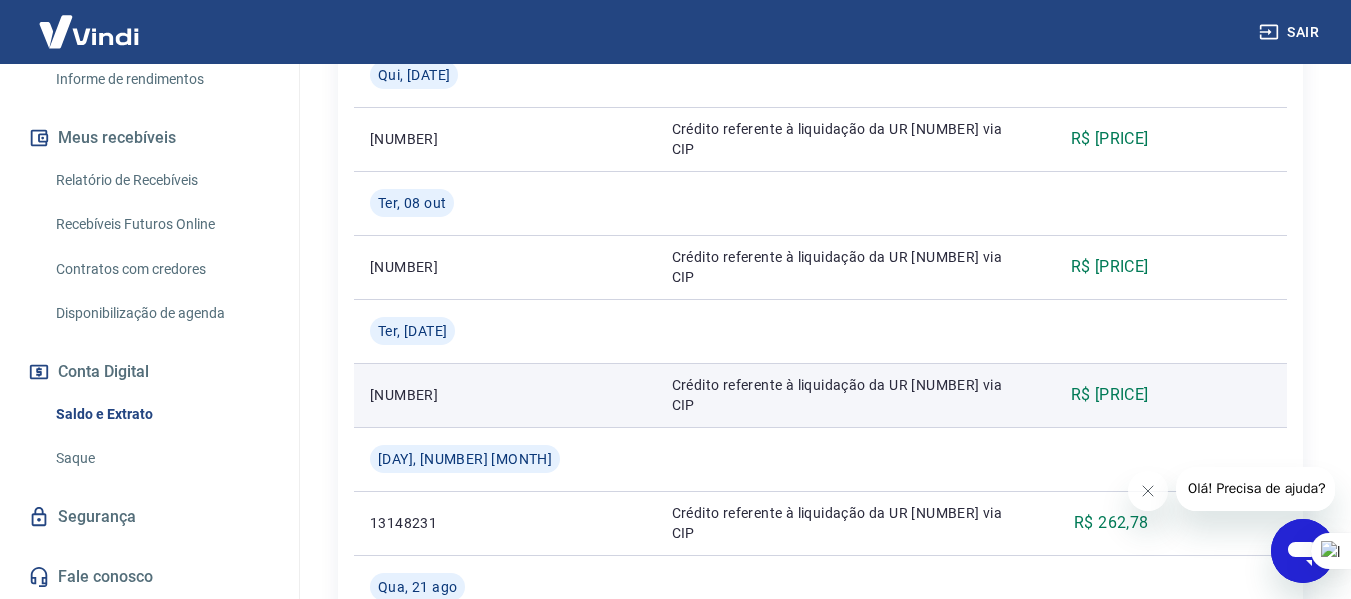 click on "Crédito referente à liquidação da UR [NUMBER] via CIP" at bounding box center [850, 395] 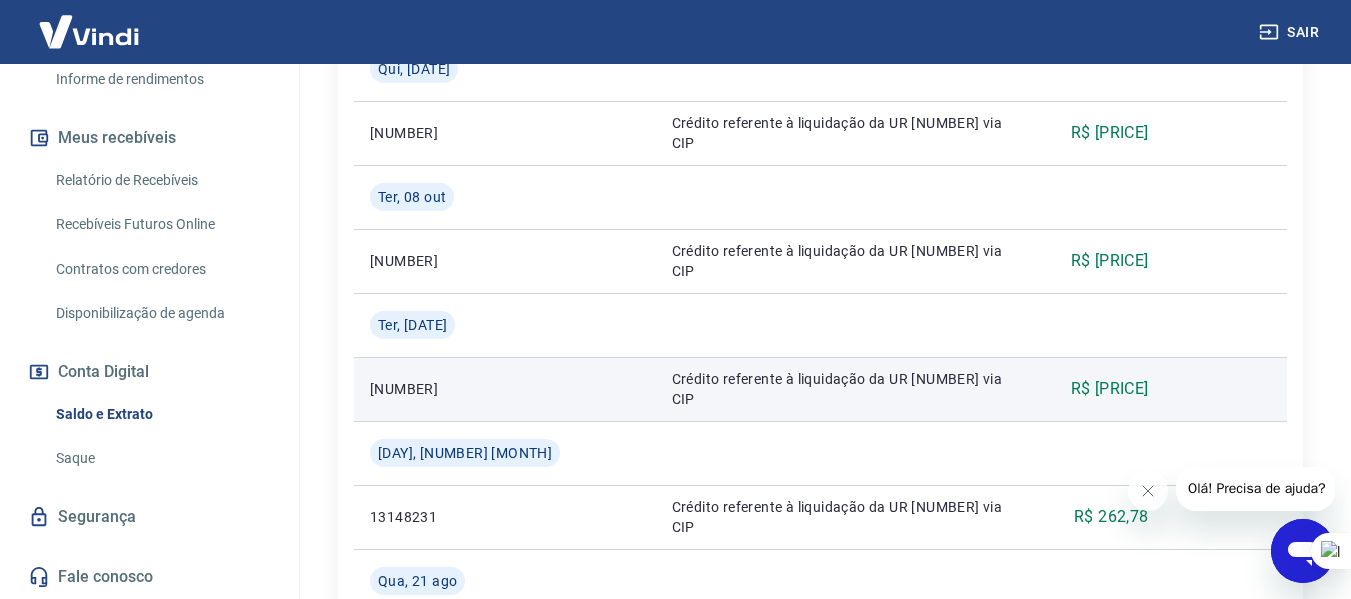 scroll, scrollTop: 800, scrollLeft: 0, axis: vertical 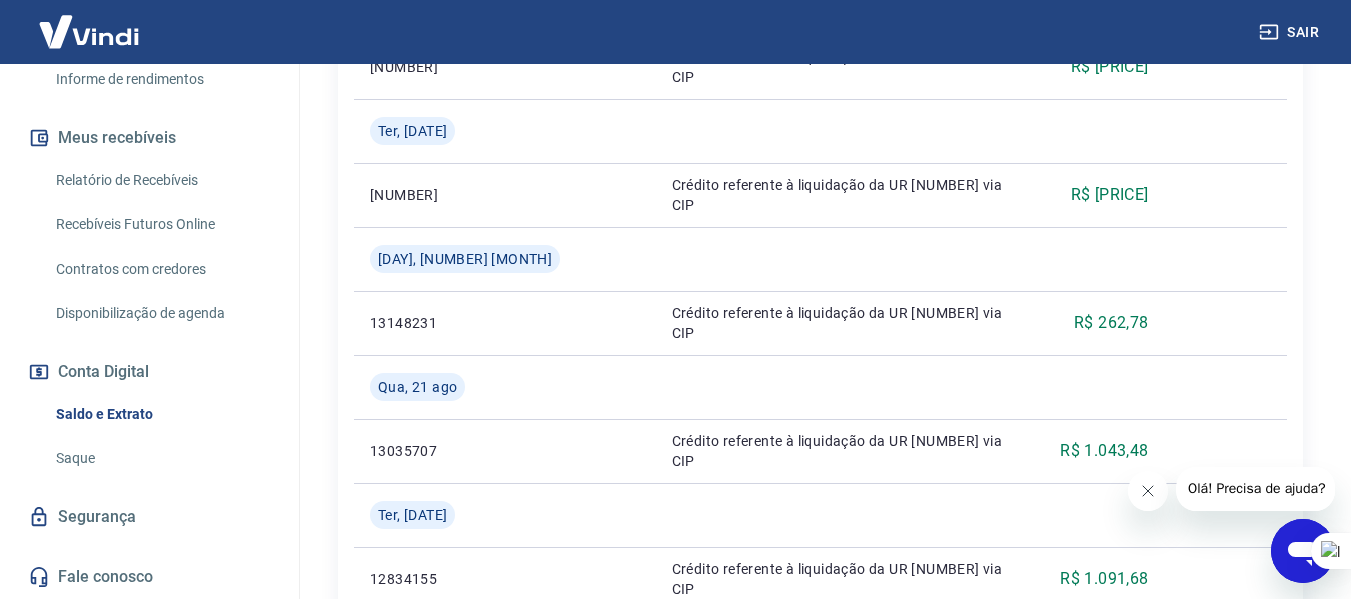 click 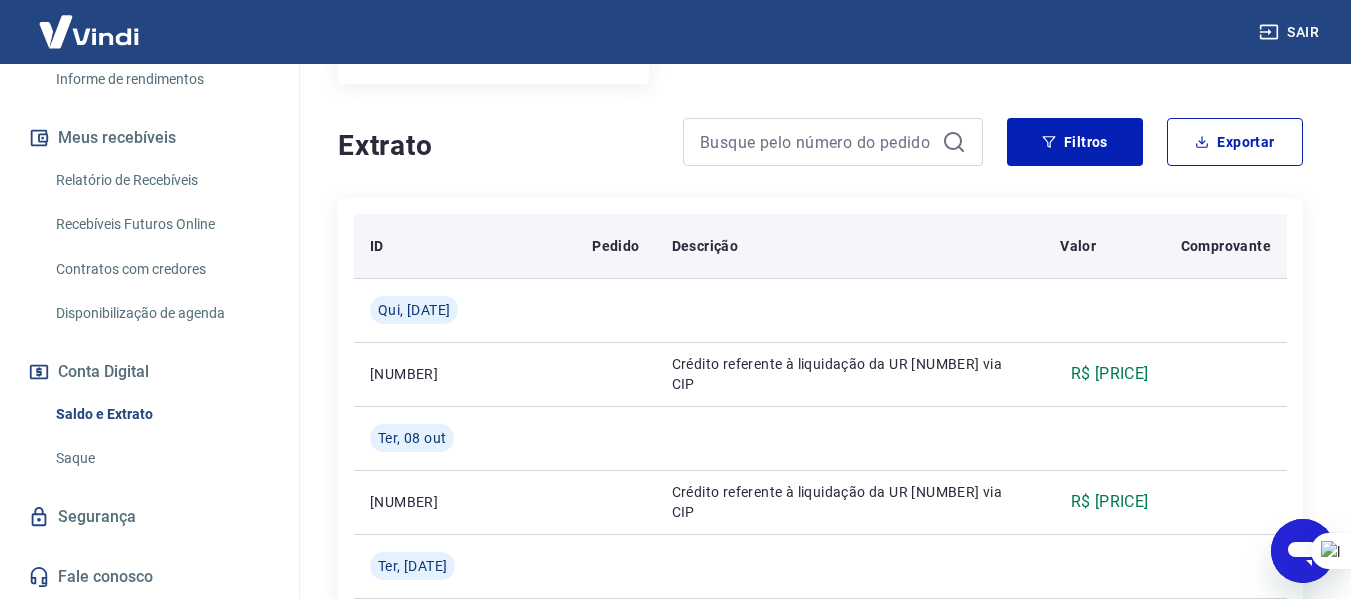 scroll, scrollTop: 400, scrollLeft: 0, axis: vertical 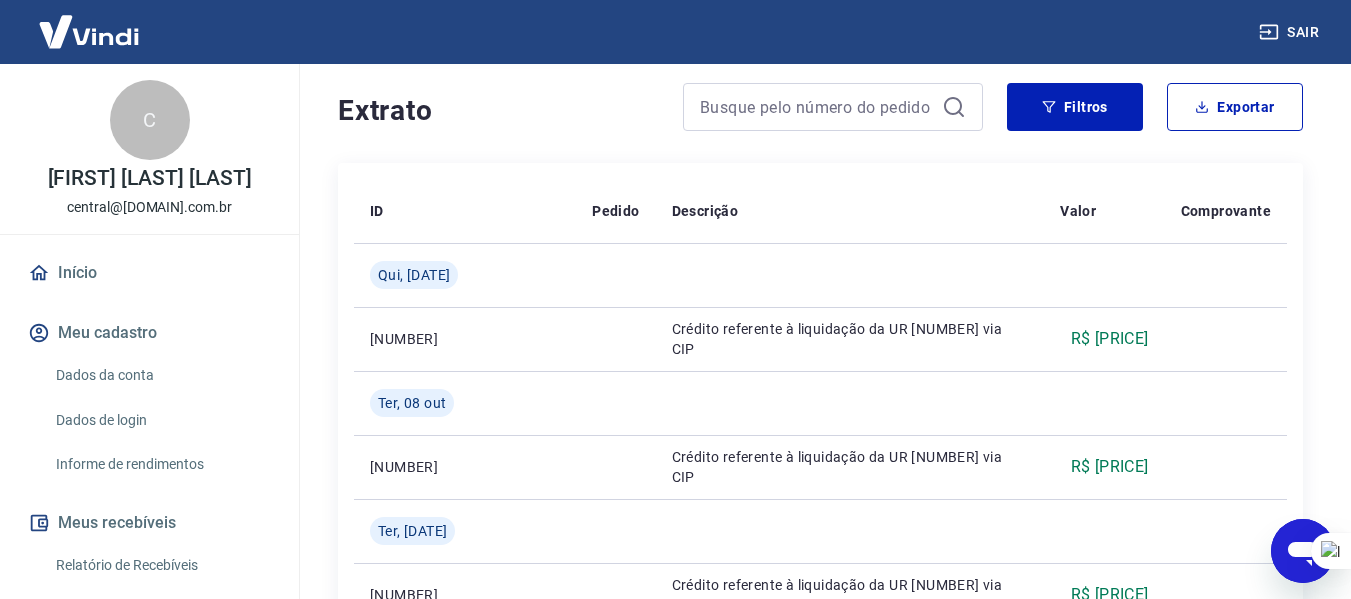 click on "Dados da conta" at bounding box center (161, 375) 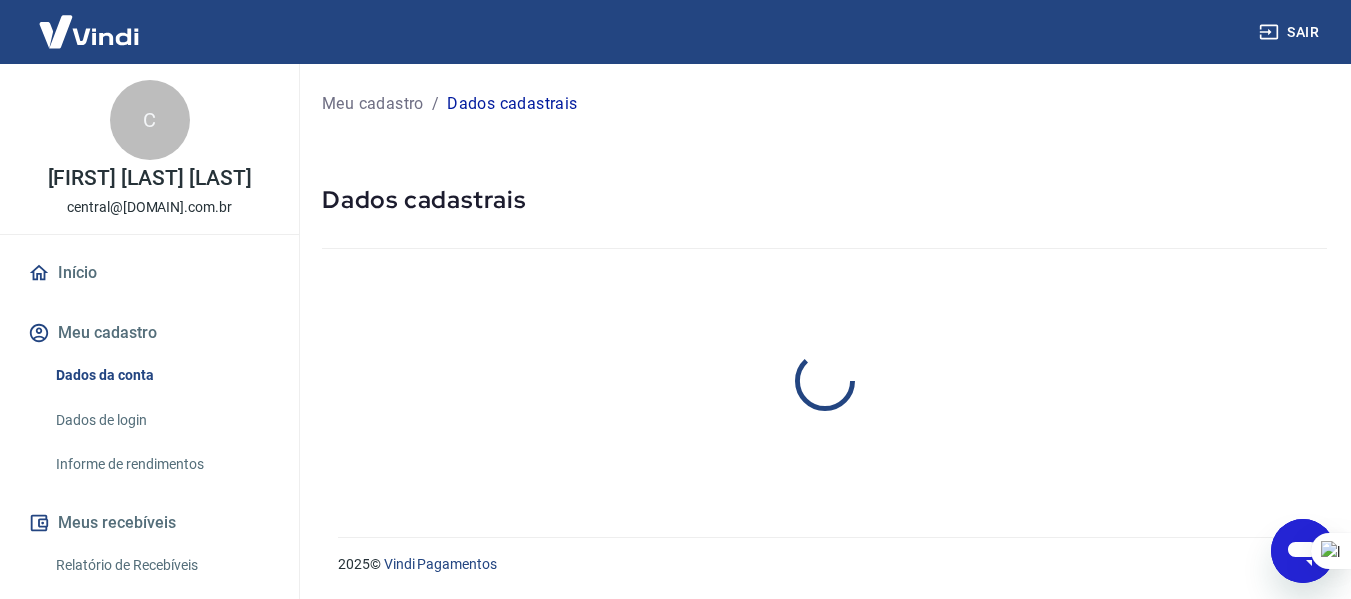 scroll, scrollTop: 0, scrollLeft: 0, axis: both 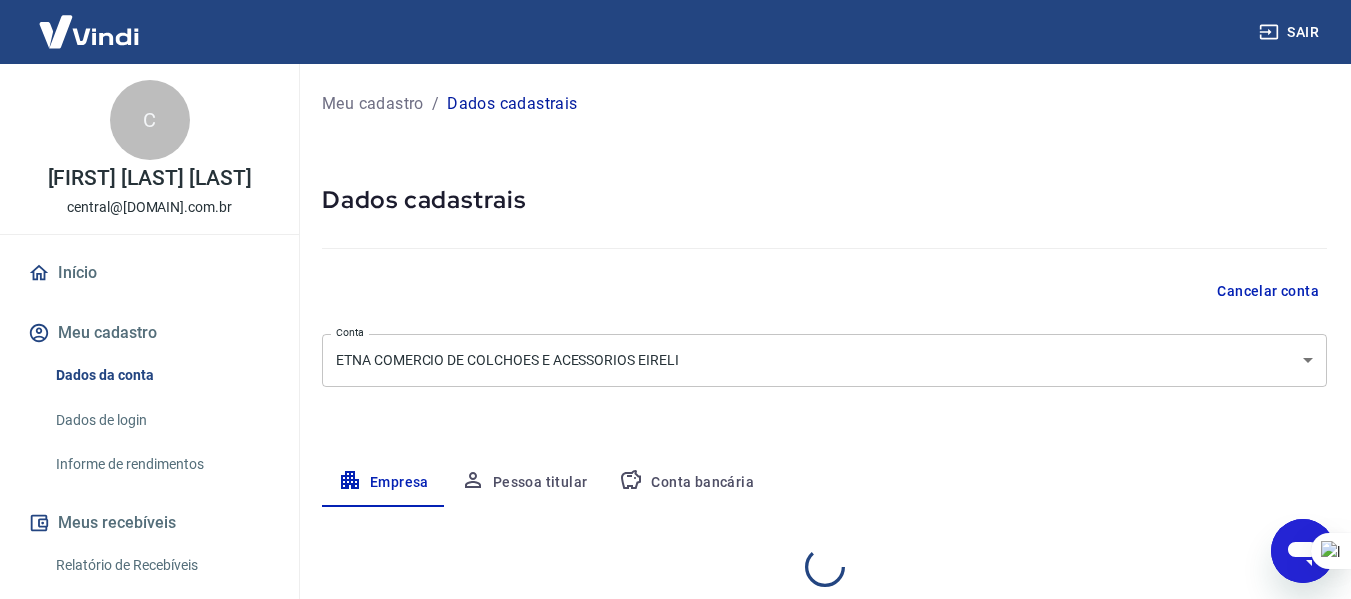 select on "RS" 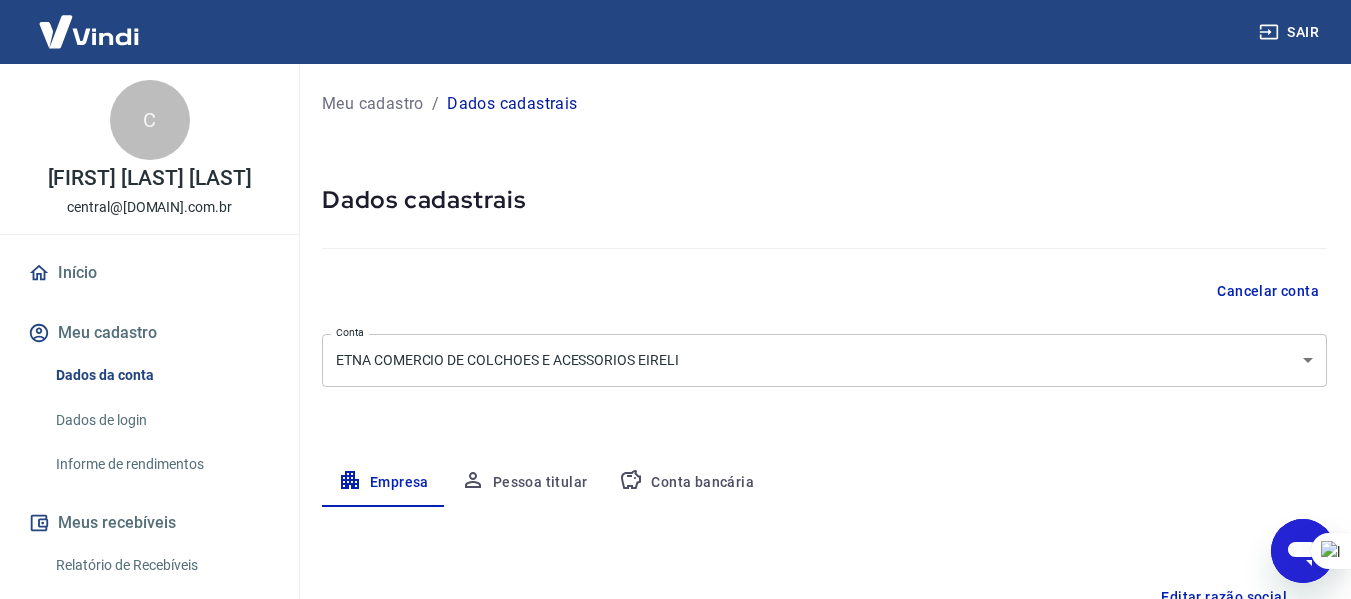 click on "Pessoa titular" at bounding box center (524, 483) 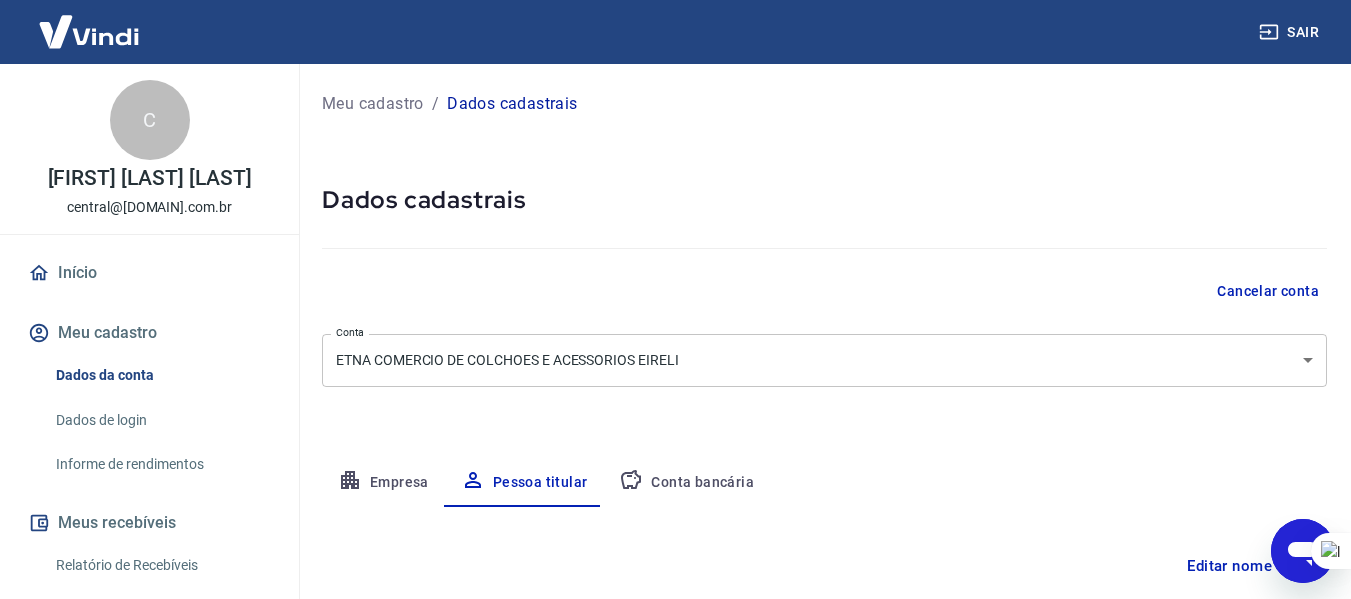 click on "Conta bancária" at bounding box center [686, 483] 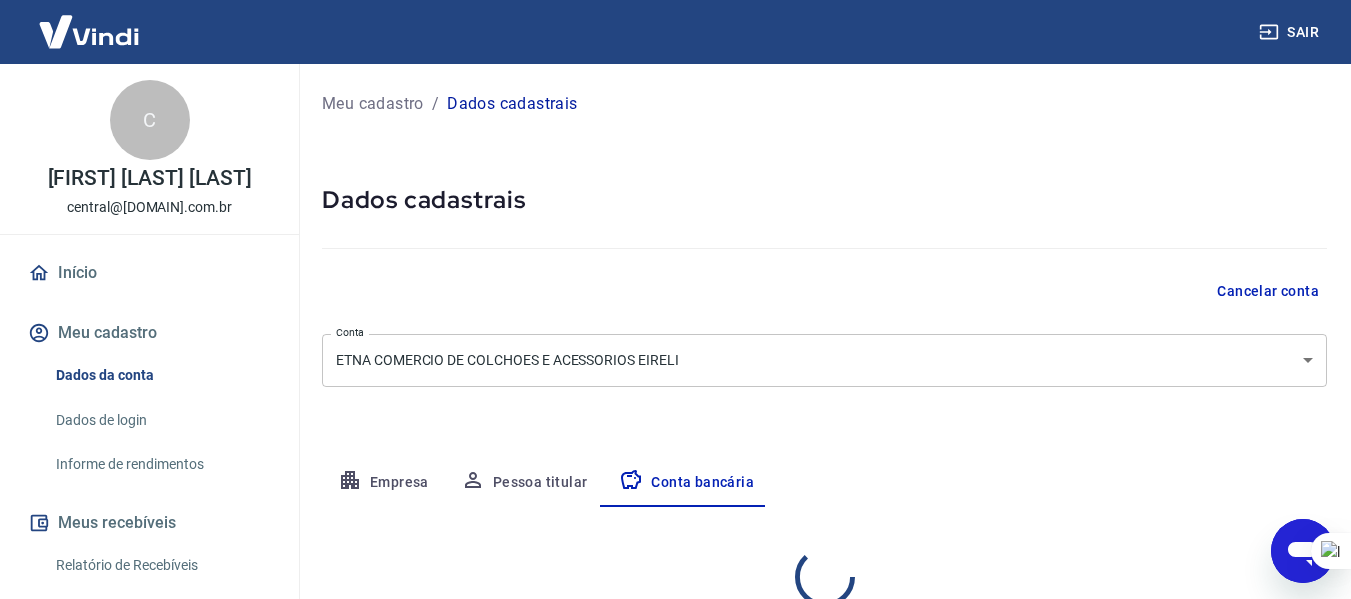 select on "1" 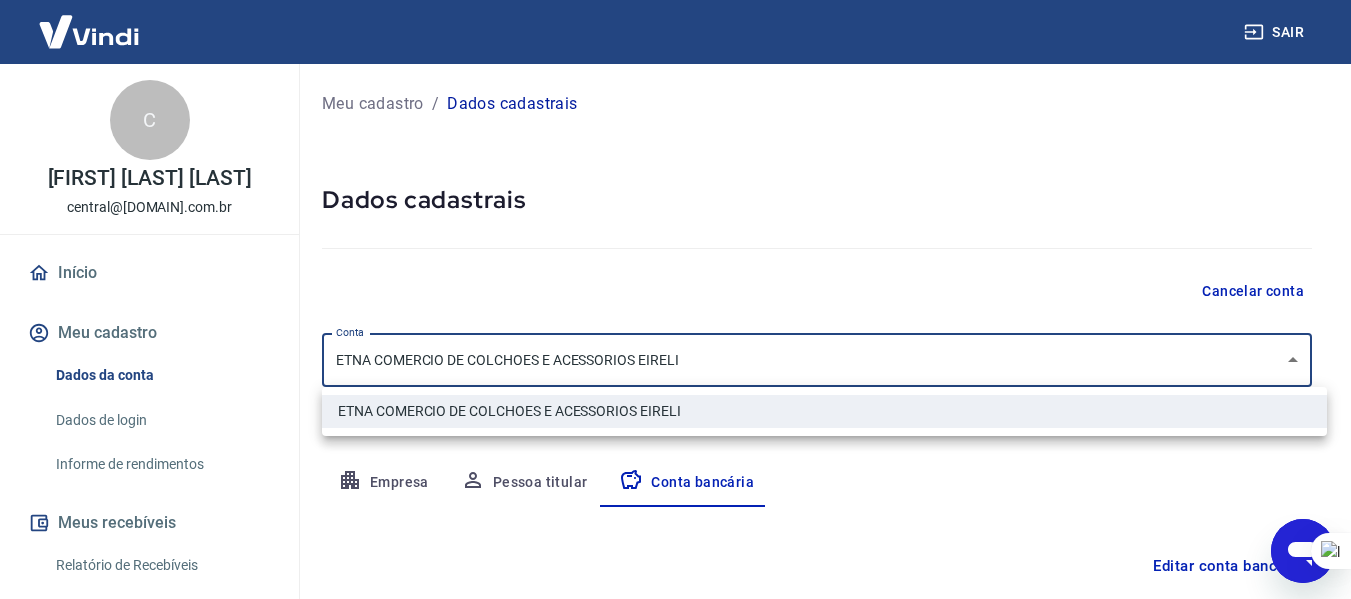 click on "Sair C [NAME] [LASTNAME] [EMAIL] Início Meu cadastro Dados da conta Dados de login Informe de rendimentos Meus recebíveis Relatório de Recebíveis Recebíveis Futuros Online Contratos com credores Disponibilização de agenda Conta Digital Saldo e Extrato Saque Segurança Fale conosco Meu cadastro / Dados cadastrais Dados cadastrais Cancelar conta Conta ETNA COMERCIO DE COLCHOES E ACESSORIOS EIRELI [object Object] Conta Empresa Pessoa titular Conta bancária Editar conta bancária Banco [NUMBER] - GERENCIANET S.A. Banco Tipo de conta Conta Corrente Conta Poupança Tipo de conta Agência (sem dígito) 0001 Agência (sem dígito) Conta (sem dígito) [NUMBER] Conta (sem dígito) Dígito da conta 3 Dígito da conta Se o dígito for x, use 0 (zero) Atenção Ao cadastrar uma nova conta bancária, faremos um crédito de valor simbólico na conta bancária informada. Este crédito é apenas para verificação de segurança e será feito automaticamente após a alteração da conta. Salvar Cancelar" at bounding box center (675, 299) 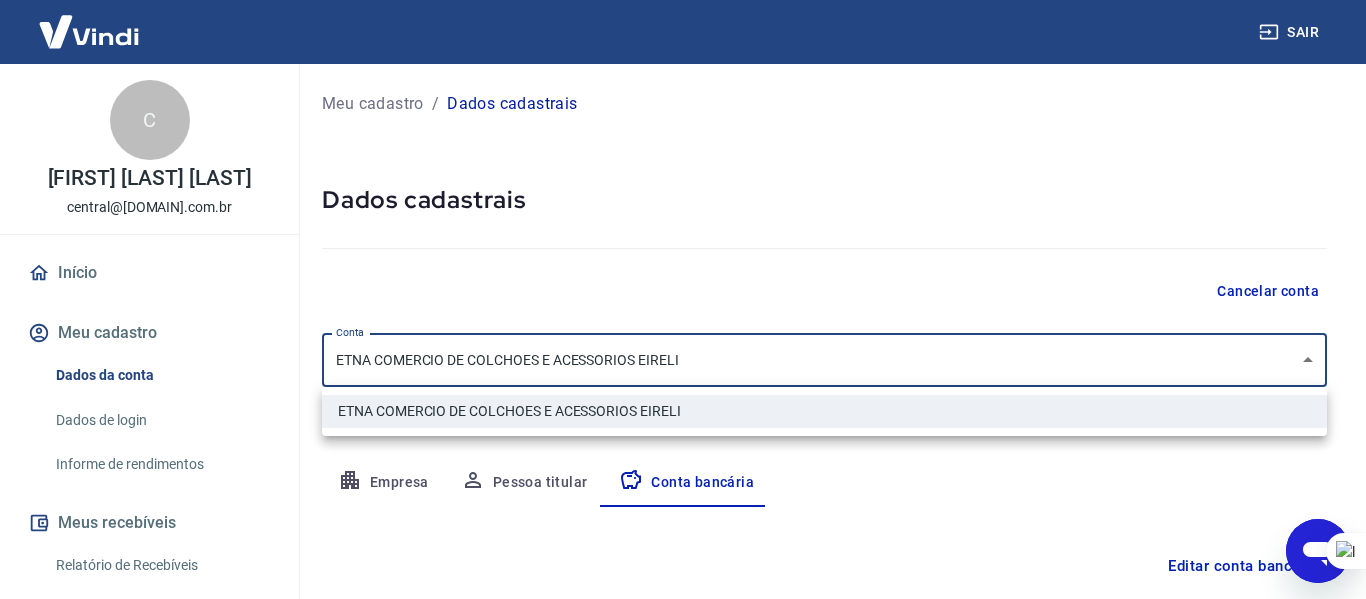 click at bounding box center [683, 299] 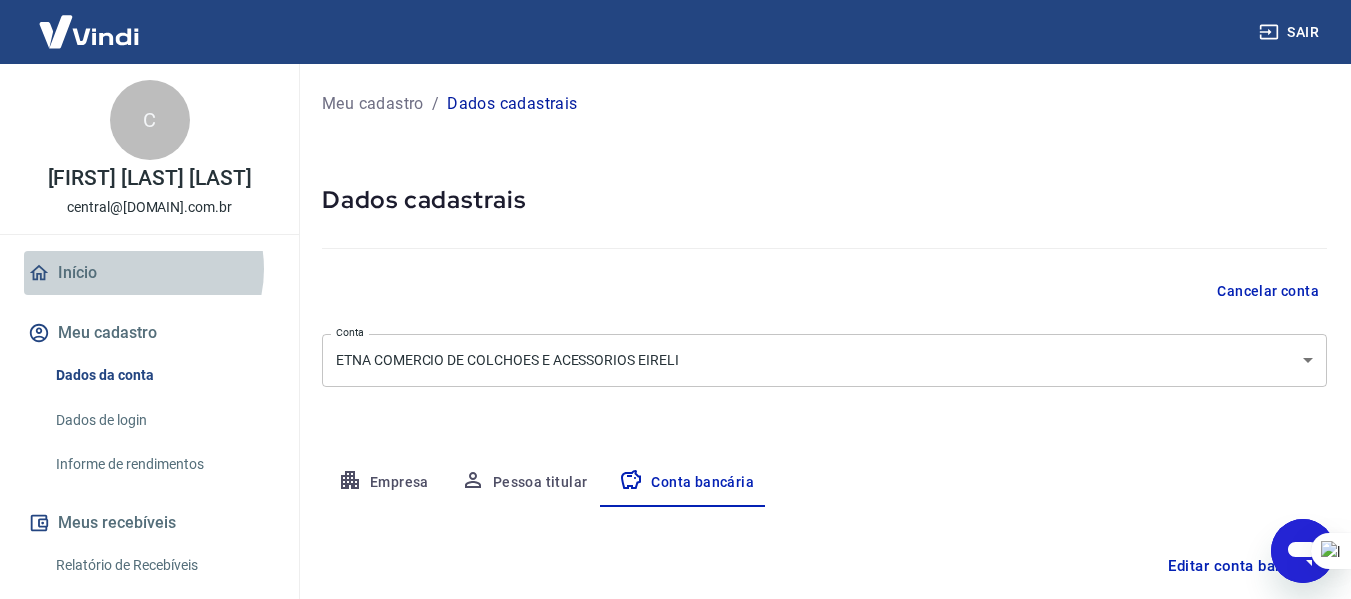 click on "Início" at bounding box center (149, 273) 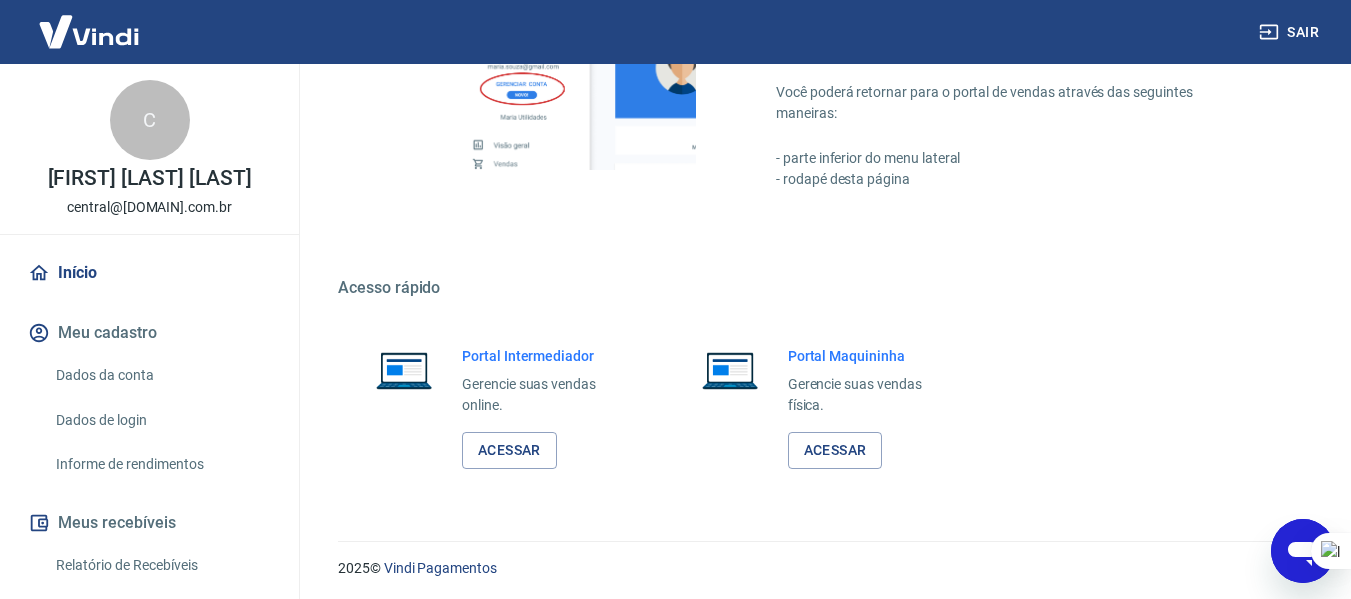 scroll, scrollTop: 1042, scrollLeft: 0, axis: vertical 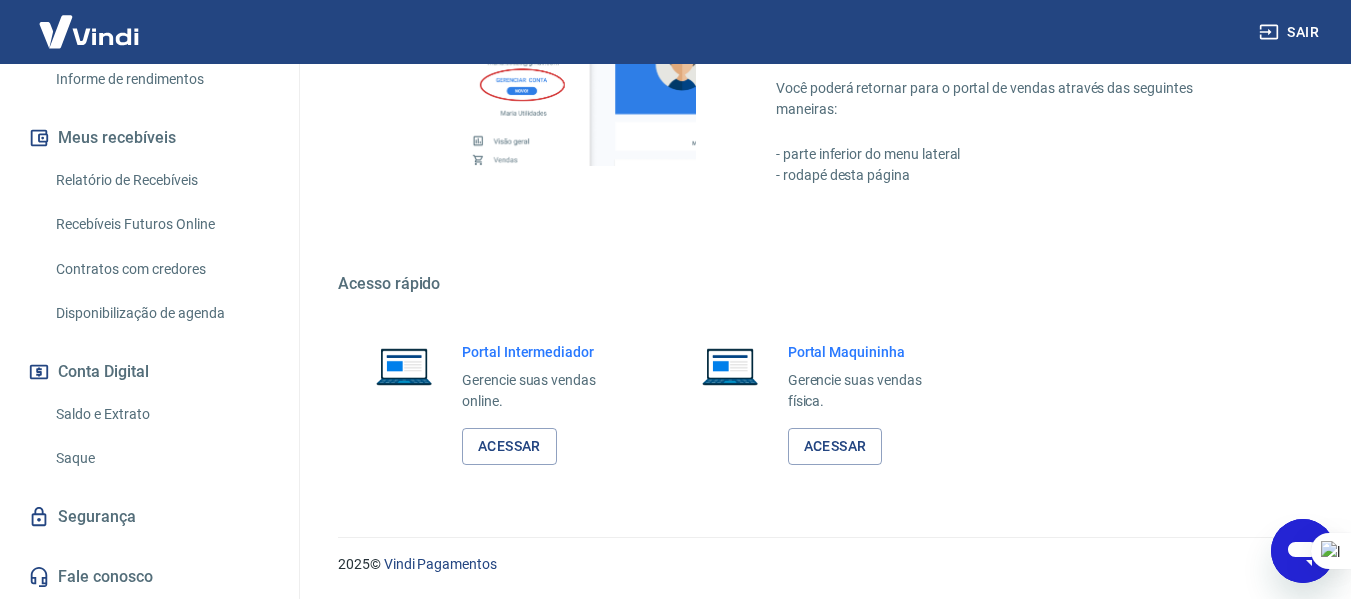 click on "Saldo e Extrato" at bounding box center [161, 414] 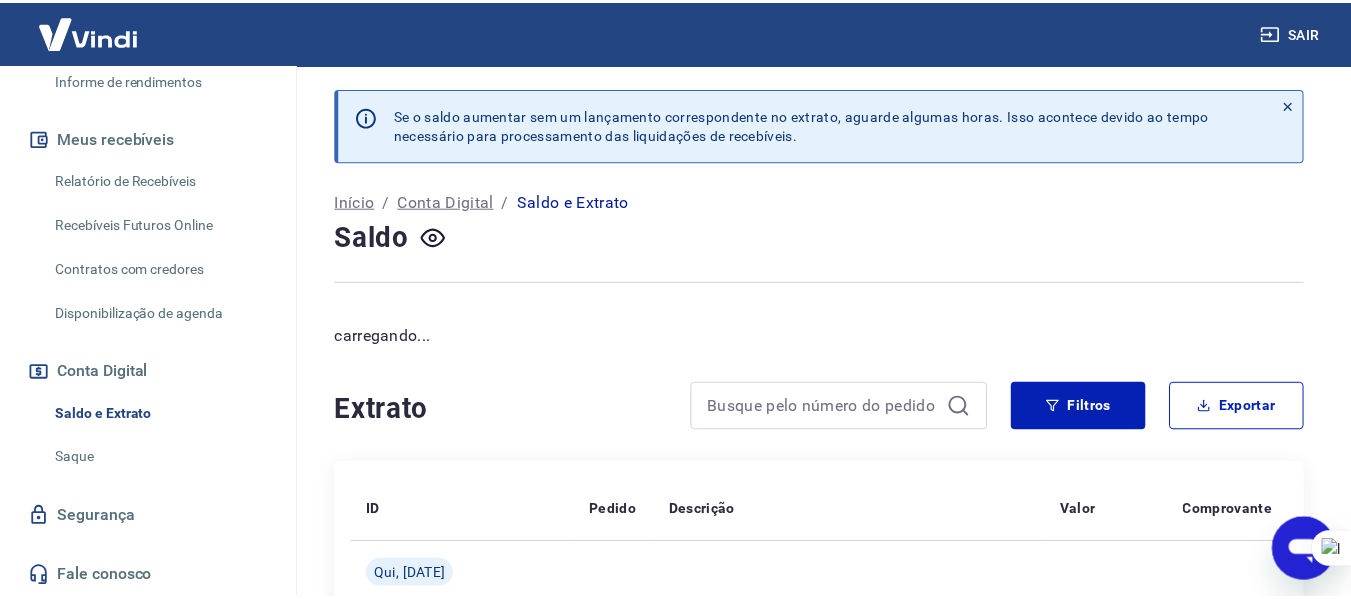 scroll, scrollTop: 100, scrollLeft: 0, axis: vertical 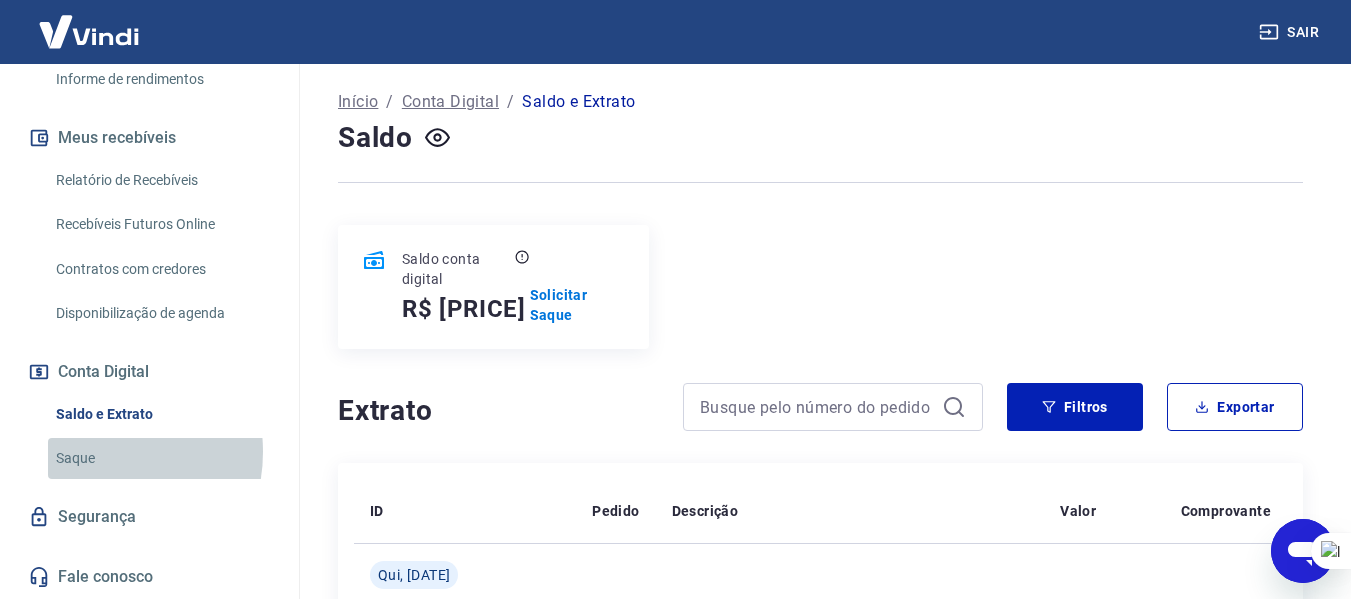 click on "Saque" at bounding box center (161, 458) 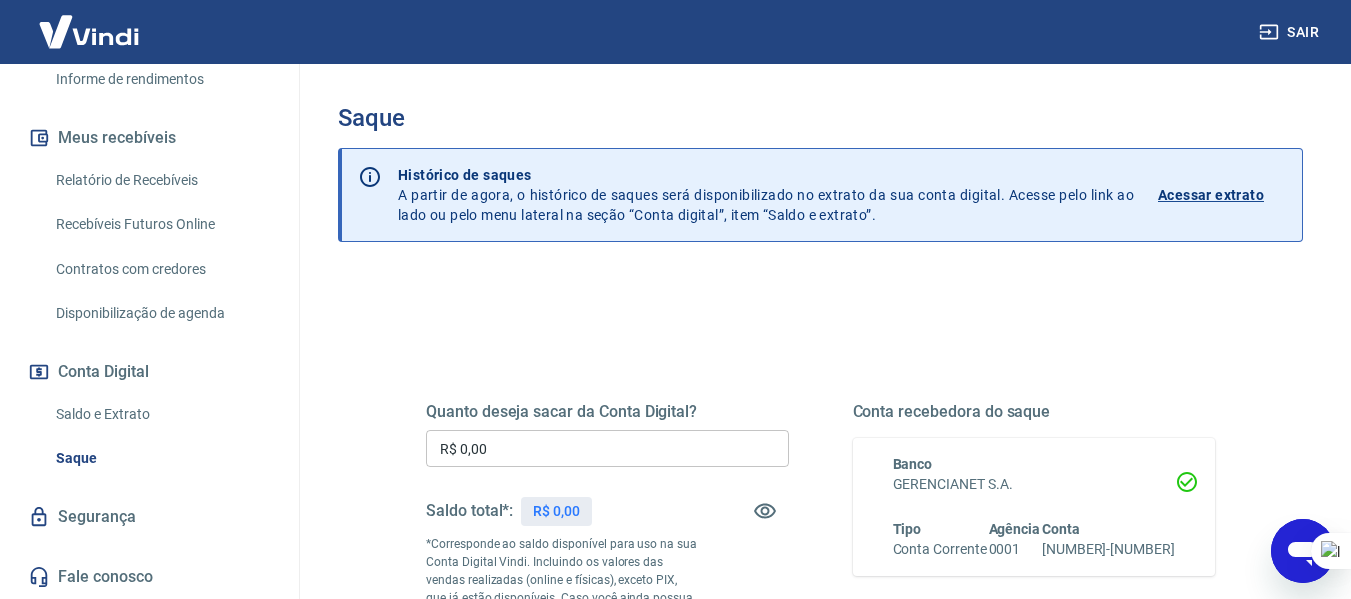 scroll, scrollTop: 200, scrollLeft: 0, axis: vertical 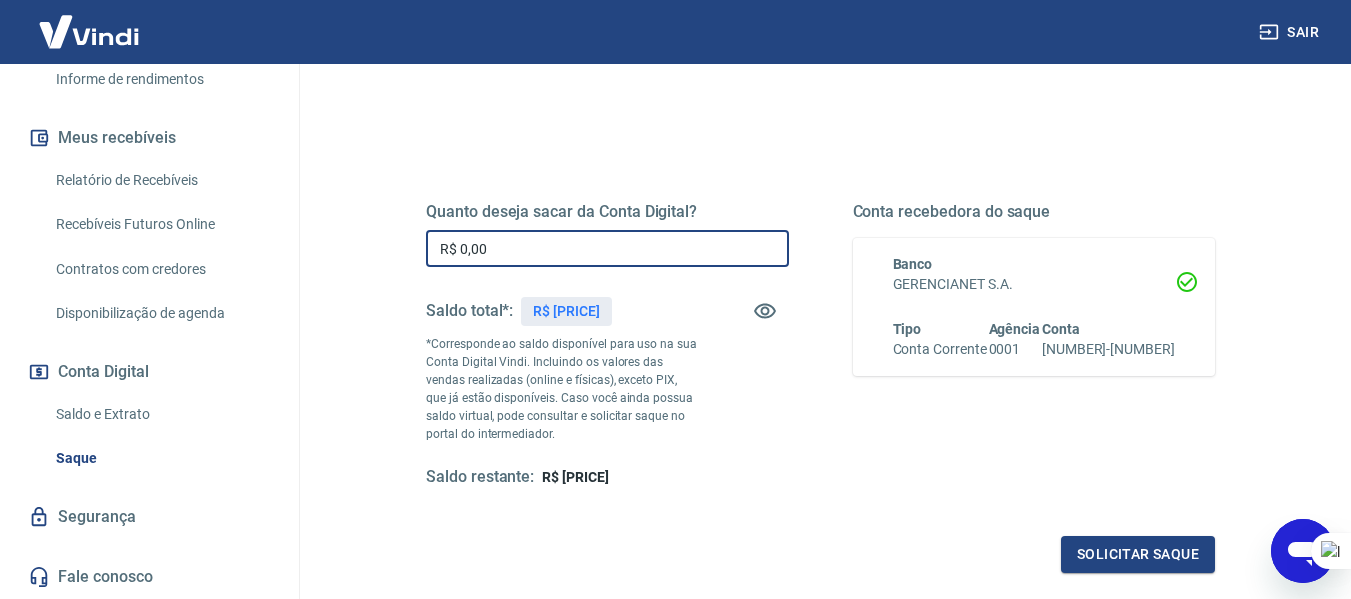 click on "R$ 0,00" at bounding box center (607, 248) 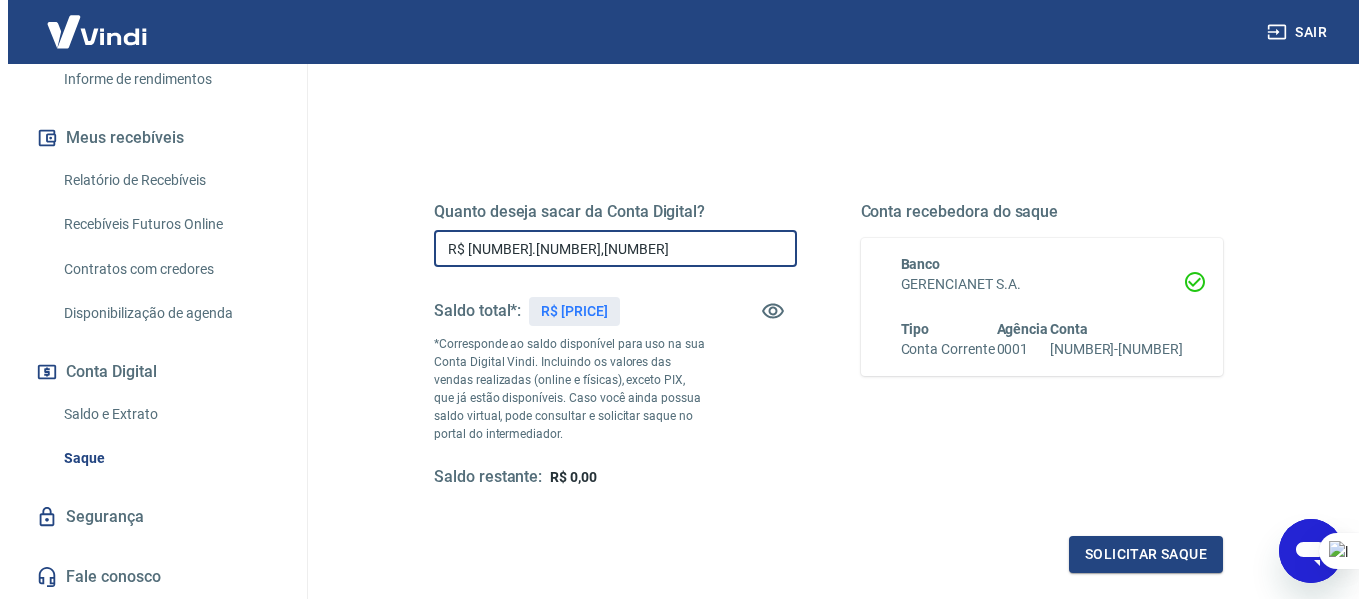 scroll, scrollTop: 300, scrollLeft: 0, axis: vertical 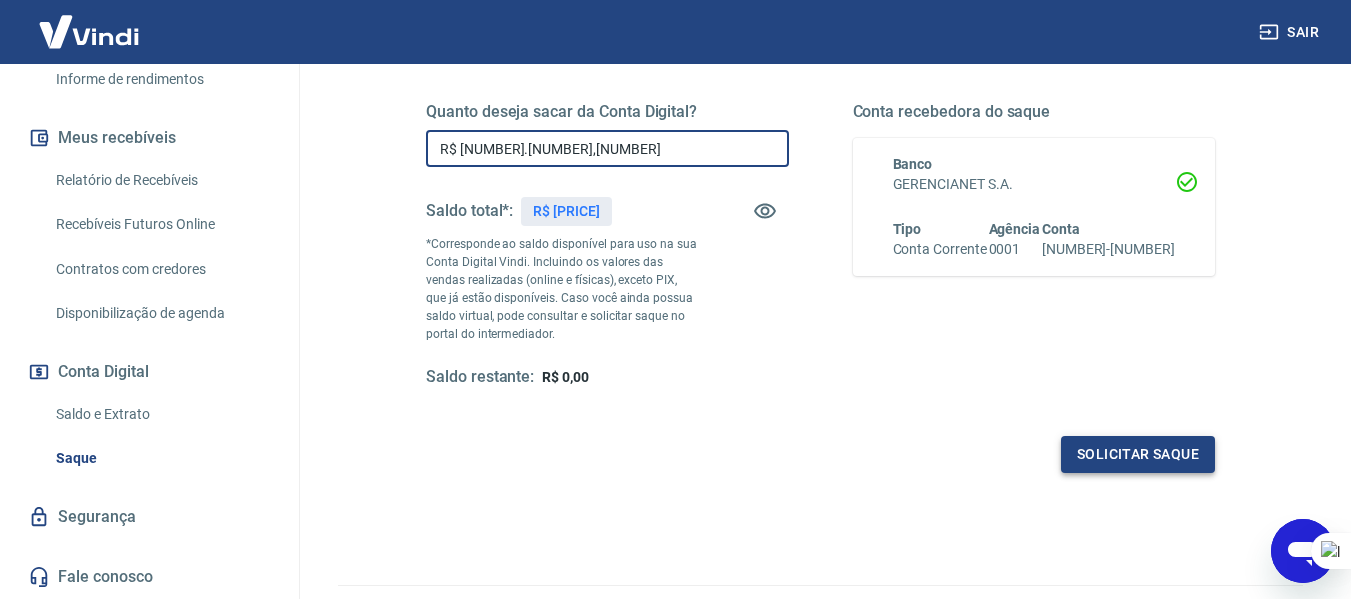 type on "R$ [NUMBER].[NUMBER],[NUMBER]" 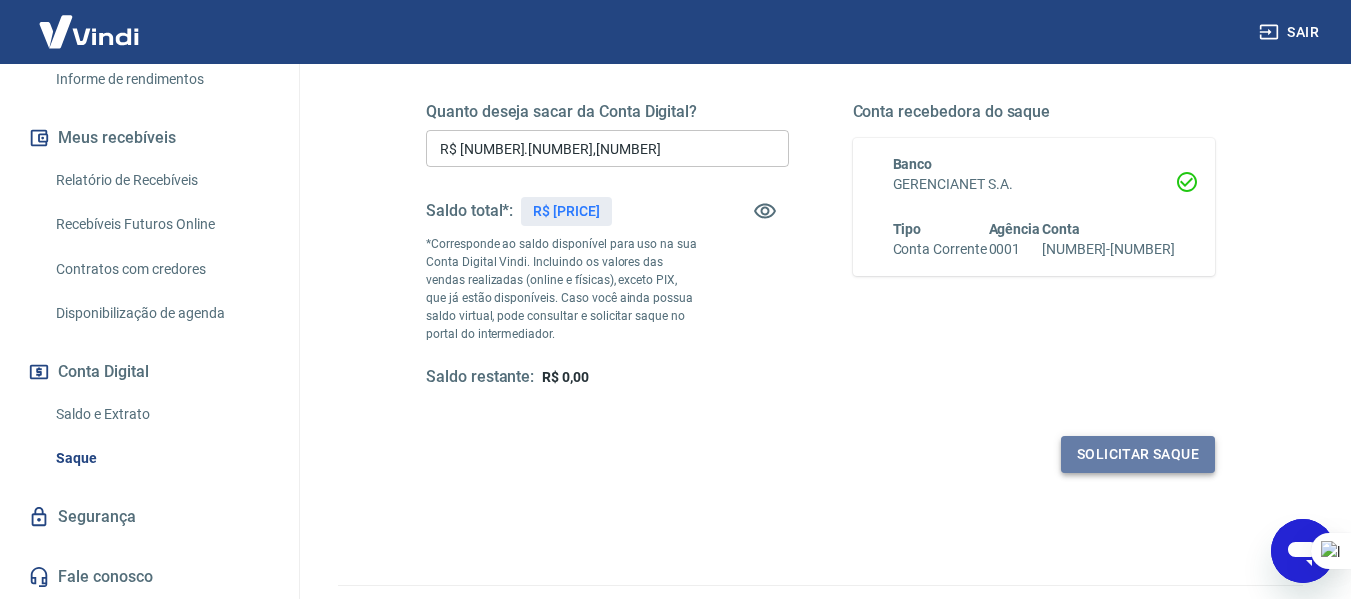 click on "Solicitar saque" at bounding box center (1138, 454) 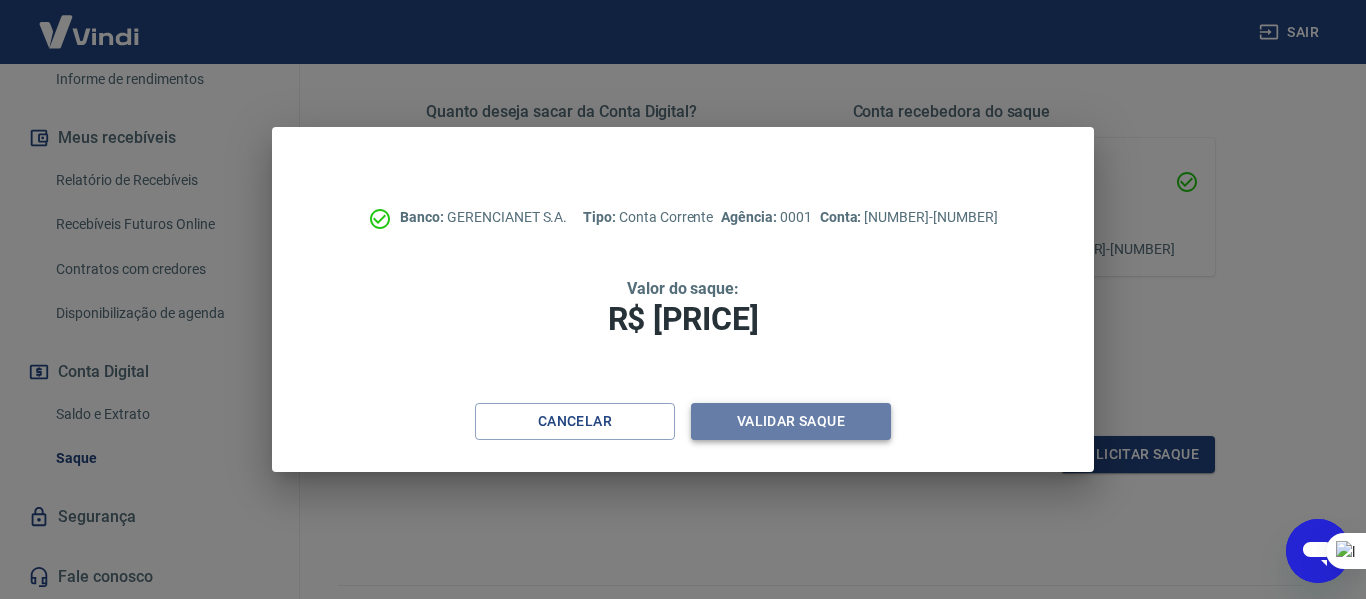click on "Validar saque" at bounding box center [791, 421] 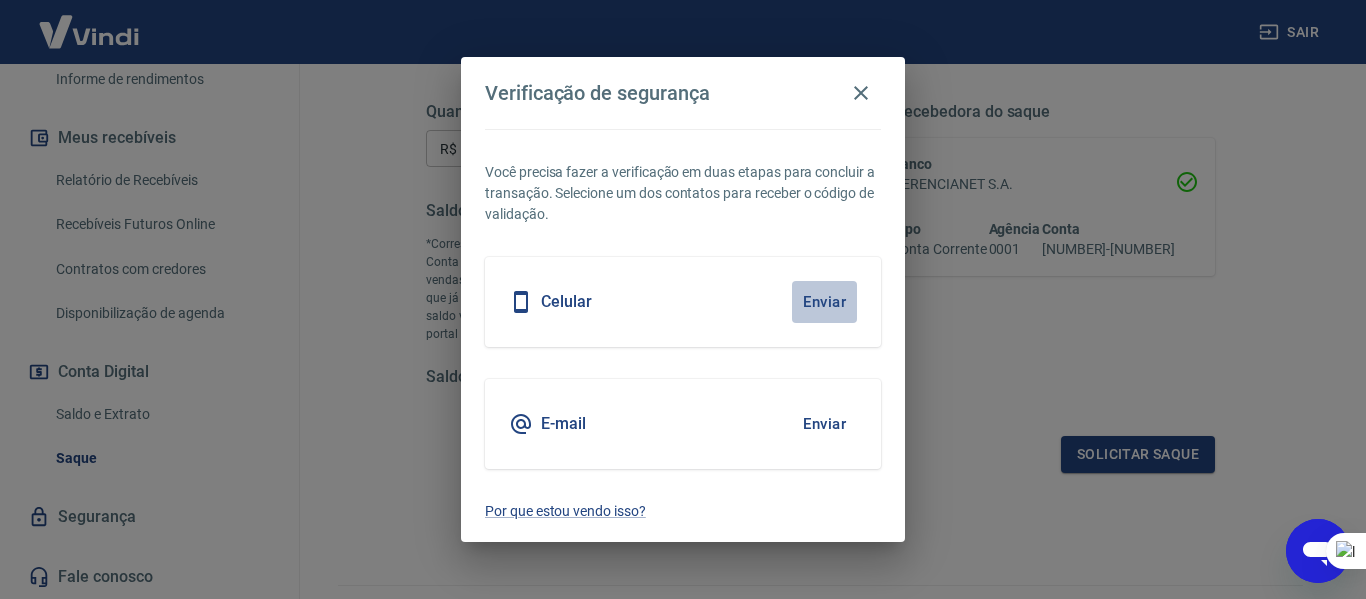 click on "Enviar" at bounding box center (824, 302) 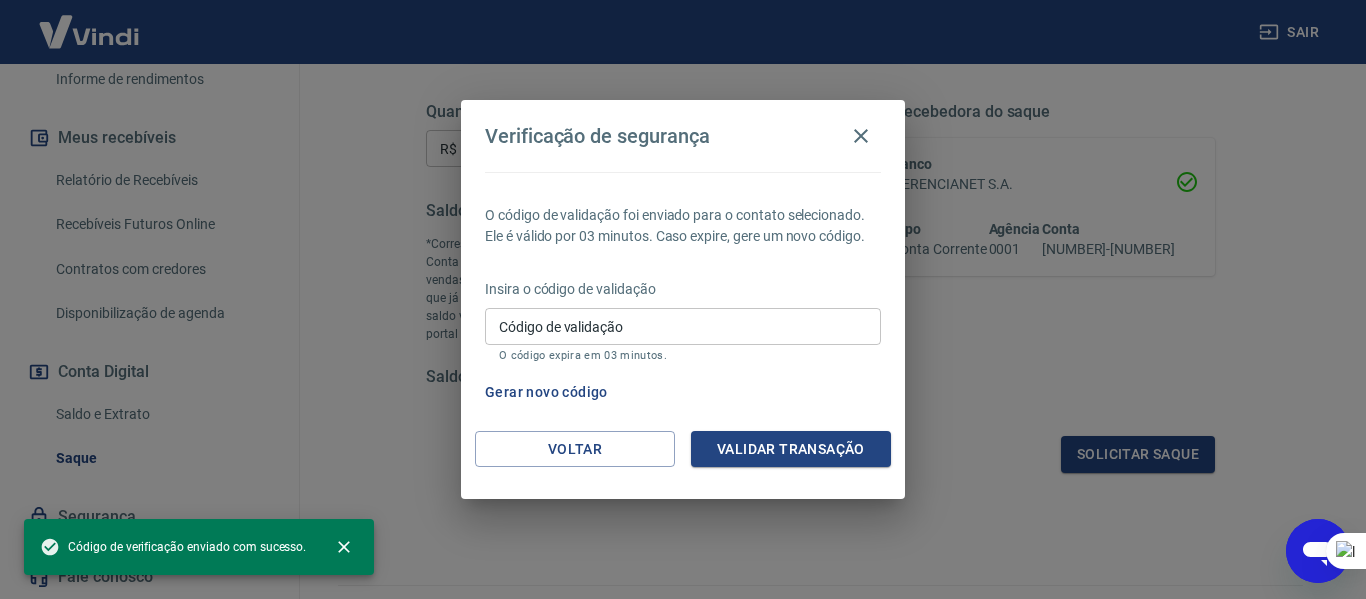 click on "Código de validação" at bounding box center [683, 326] 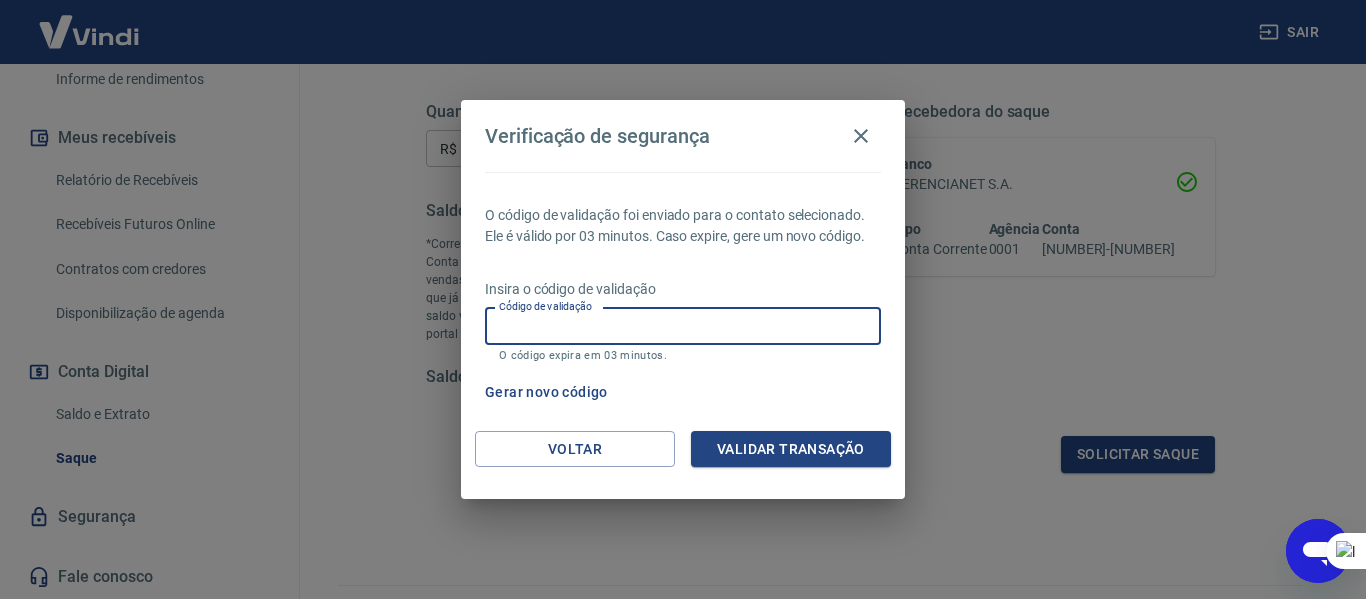 click on "Gerar novo código" at bounding box center [679, 392] 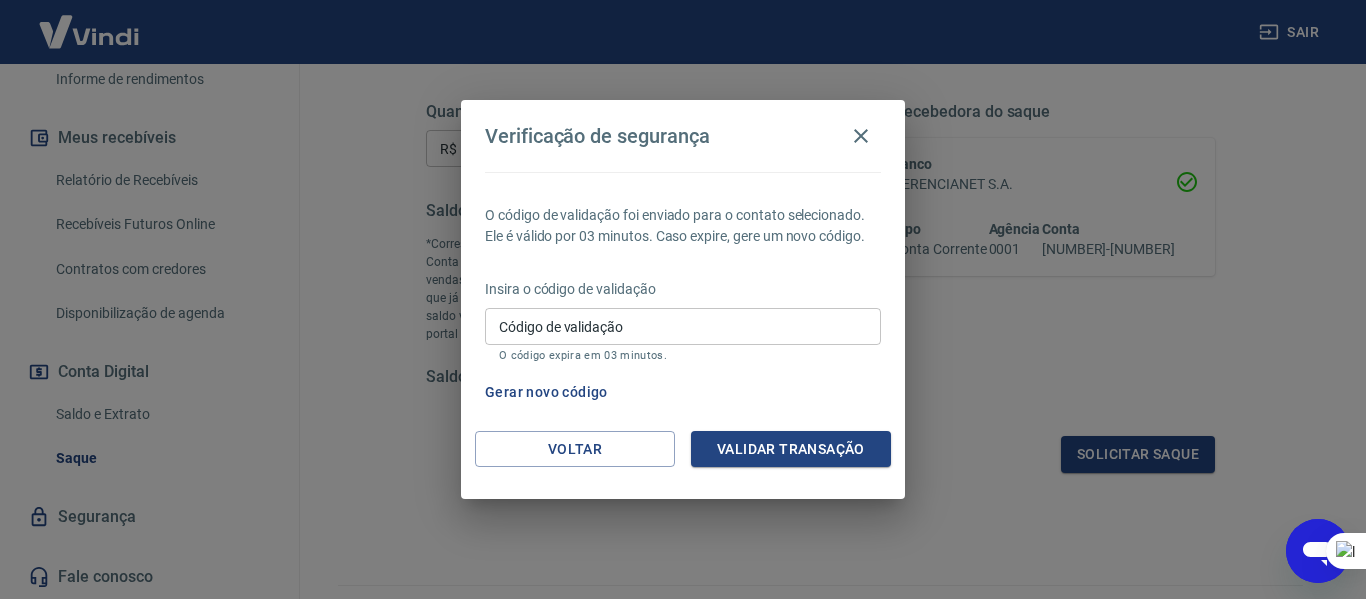 click on "Gerar novo código" at bounding box center (679, 392) 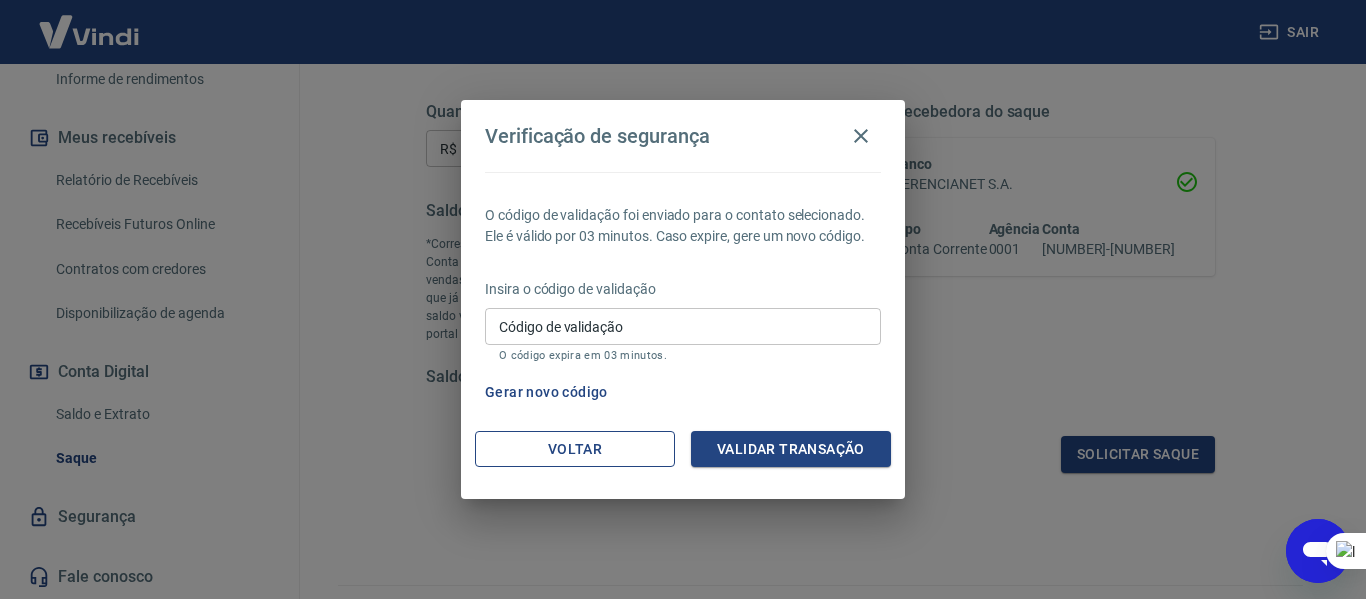 click on "Voltar" at bounding box center (575, 449) 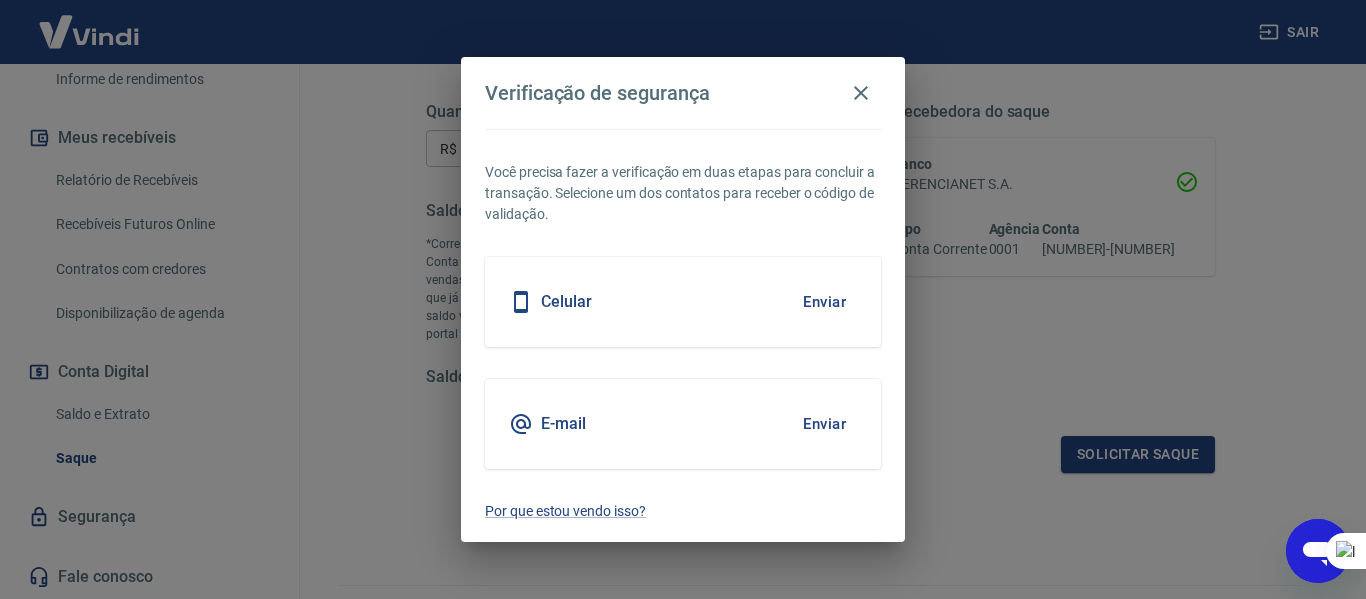click on "Enviar" at bounding box center (824, 424) 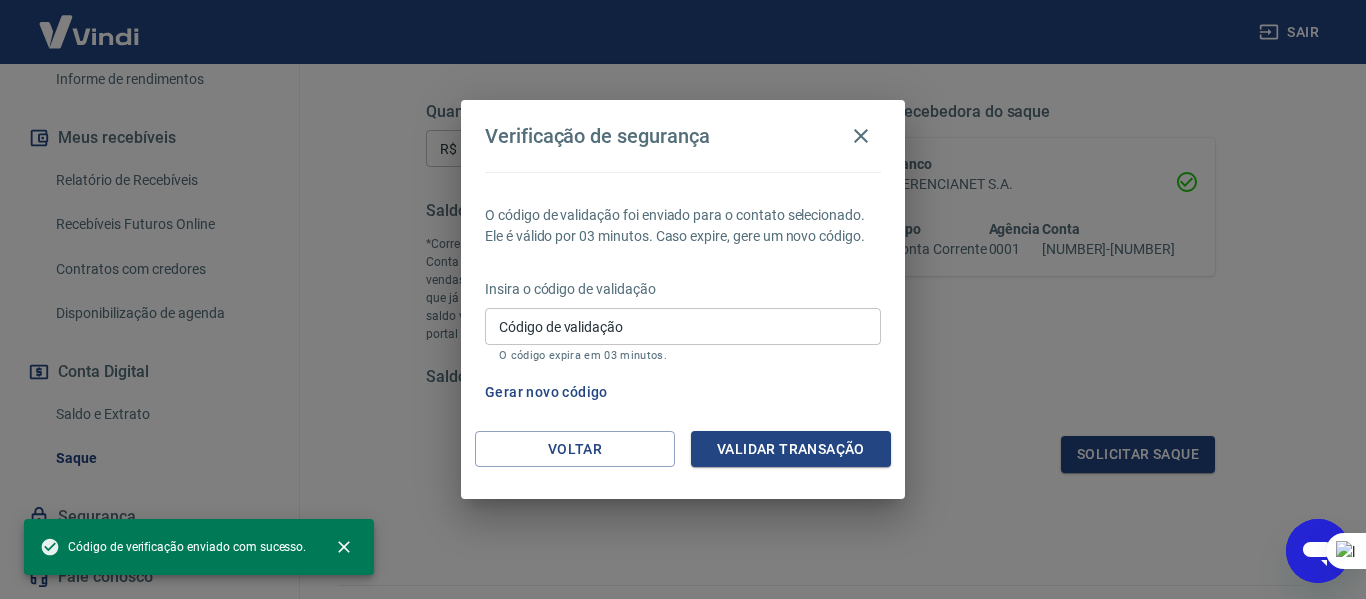 click on "Código de validação" at bounding box center [683, 326] 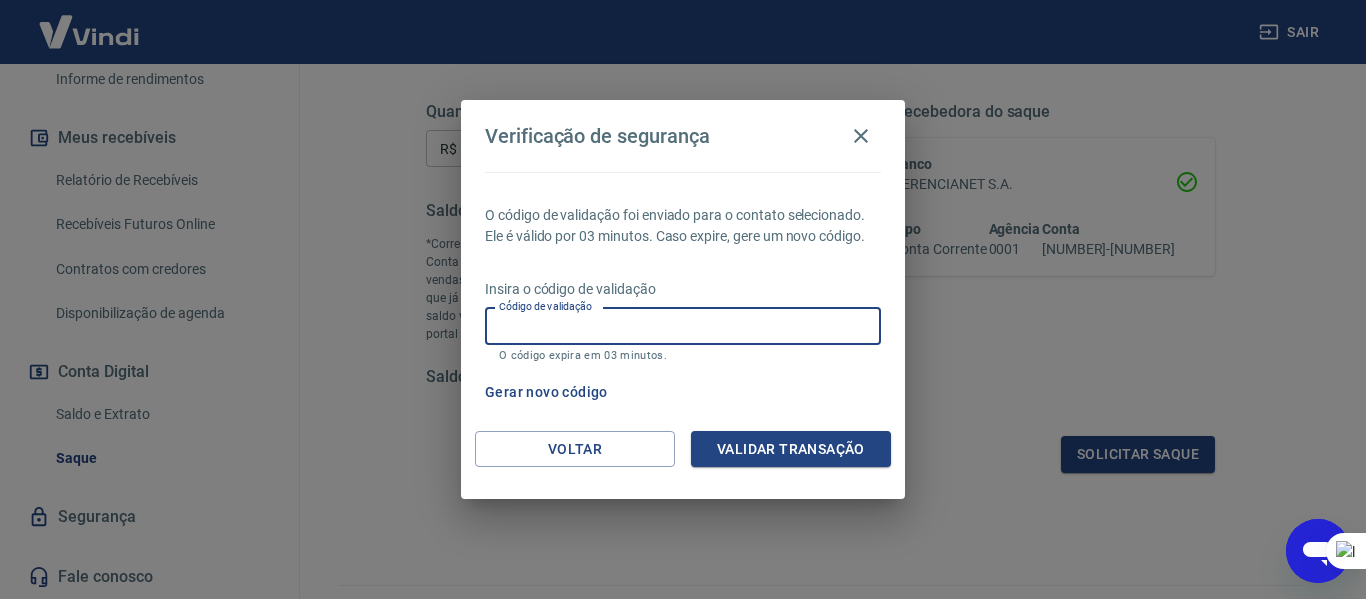 paste on "288136" 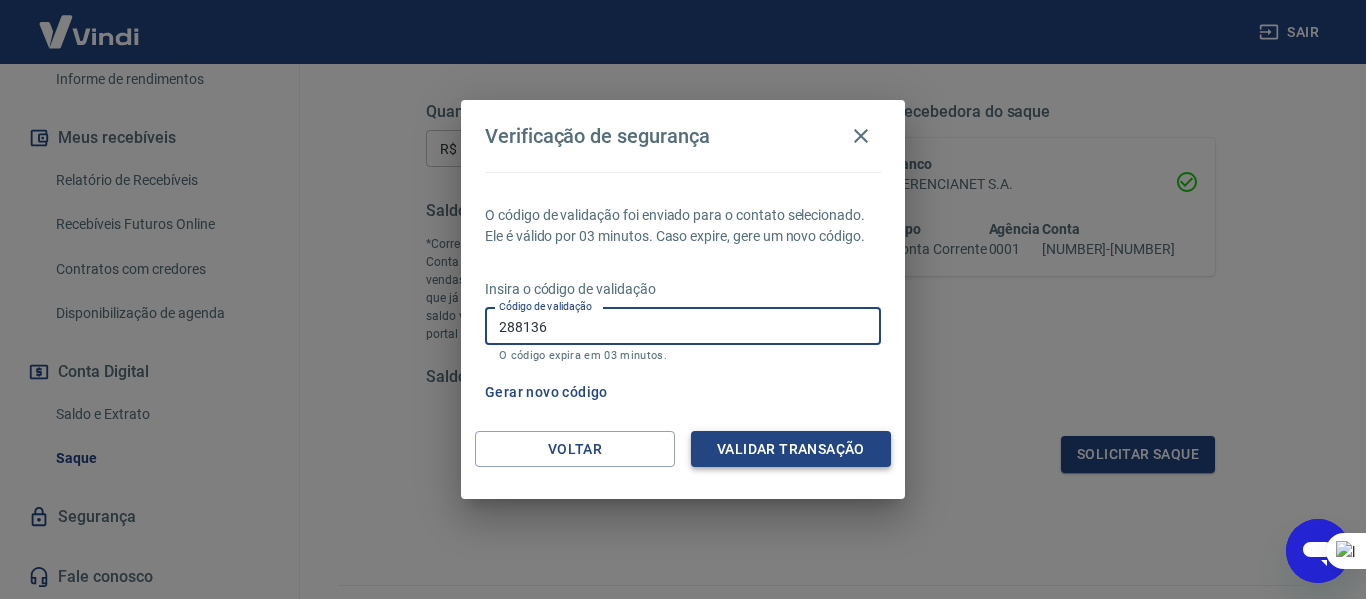 type on "288136" 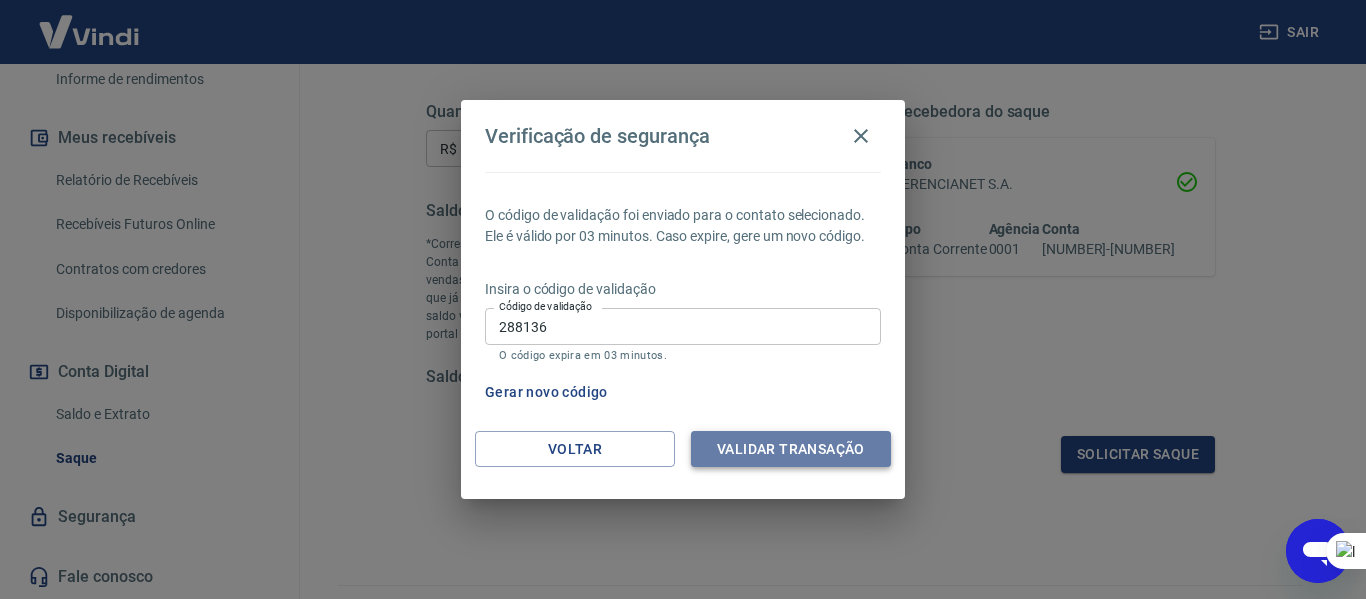 click on "Validar transação" at bounding box center [791, 449] 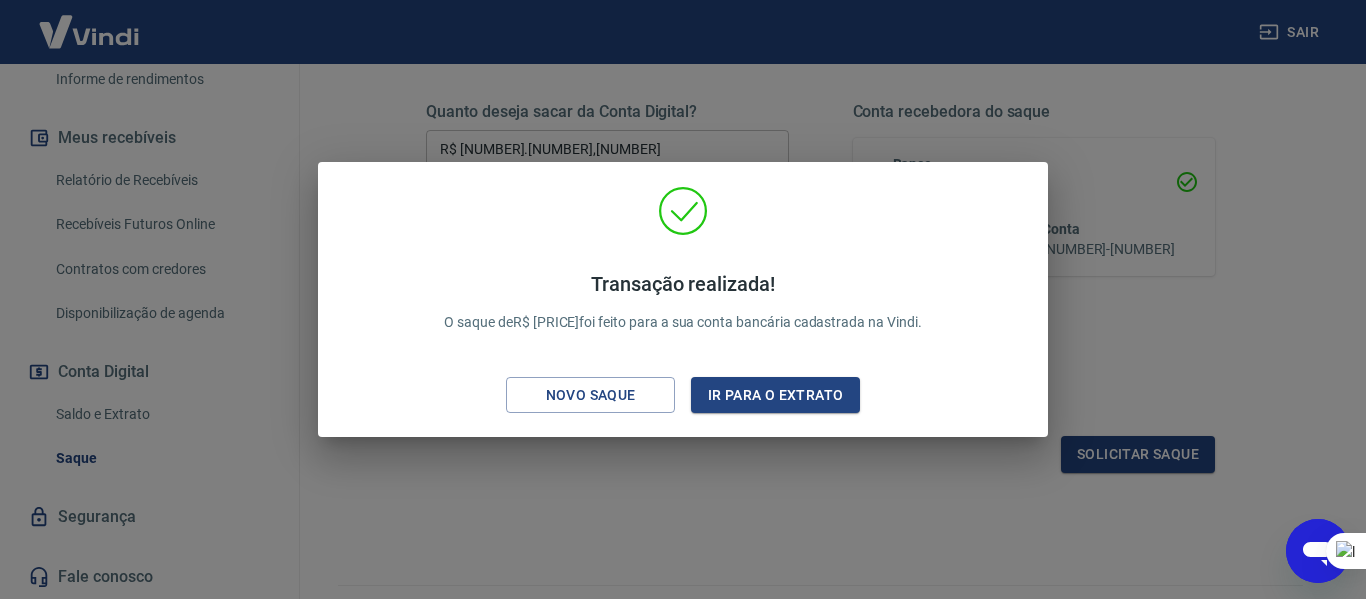 click on "Transação realizada! O saque de  R$ [PRICE]  foi feito para a sua conta bancária cadastrada na Vindi. Novo saque Ir para o extrato" at bounding box center [683, 304] 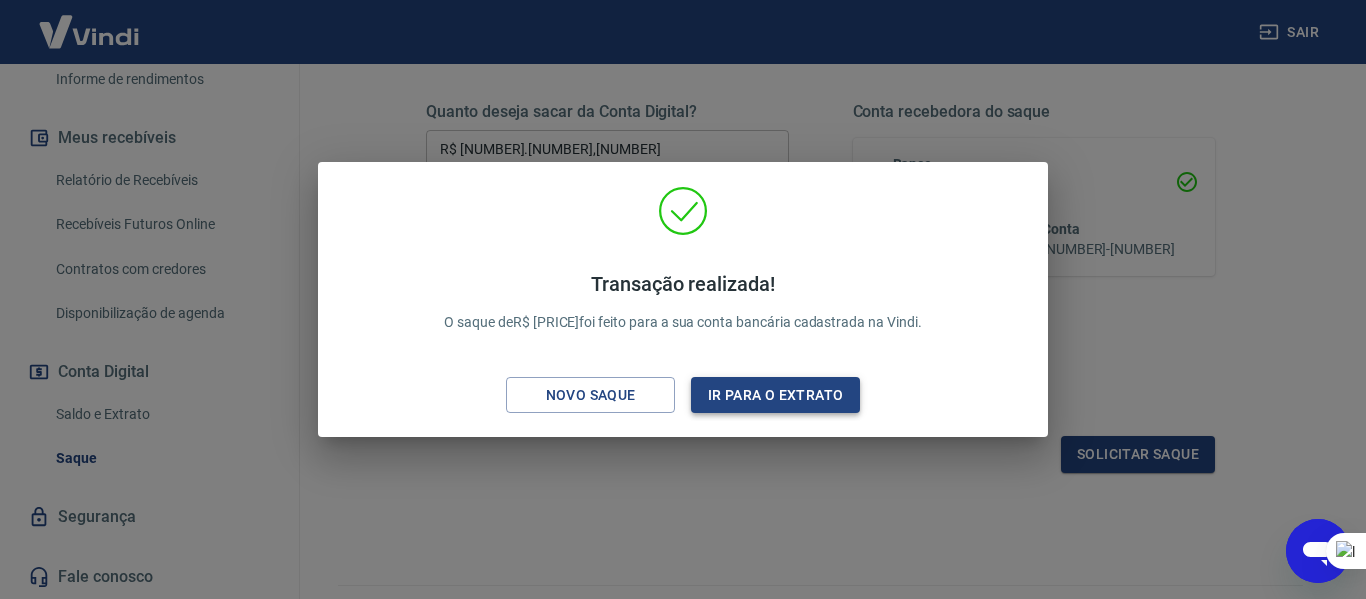 click on "Ir para o extrato" at bounding box center (775, 395) 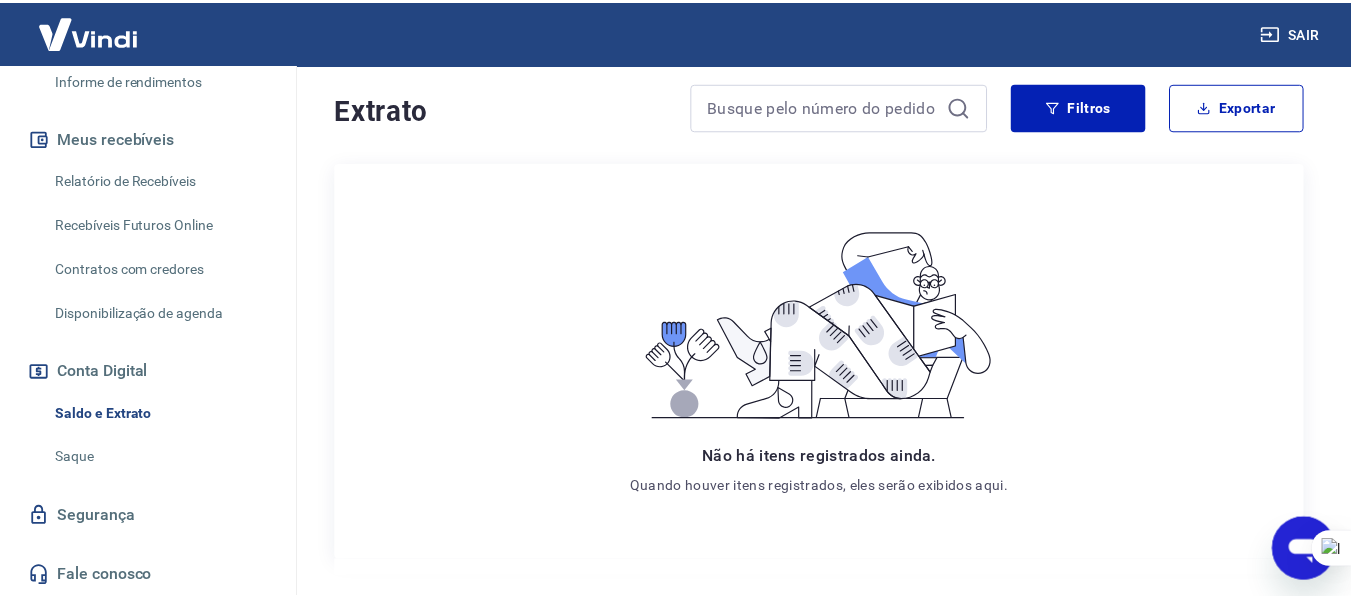 scroll, scrollTop: 0, scrollLeft: 0, axis: both 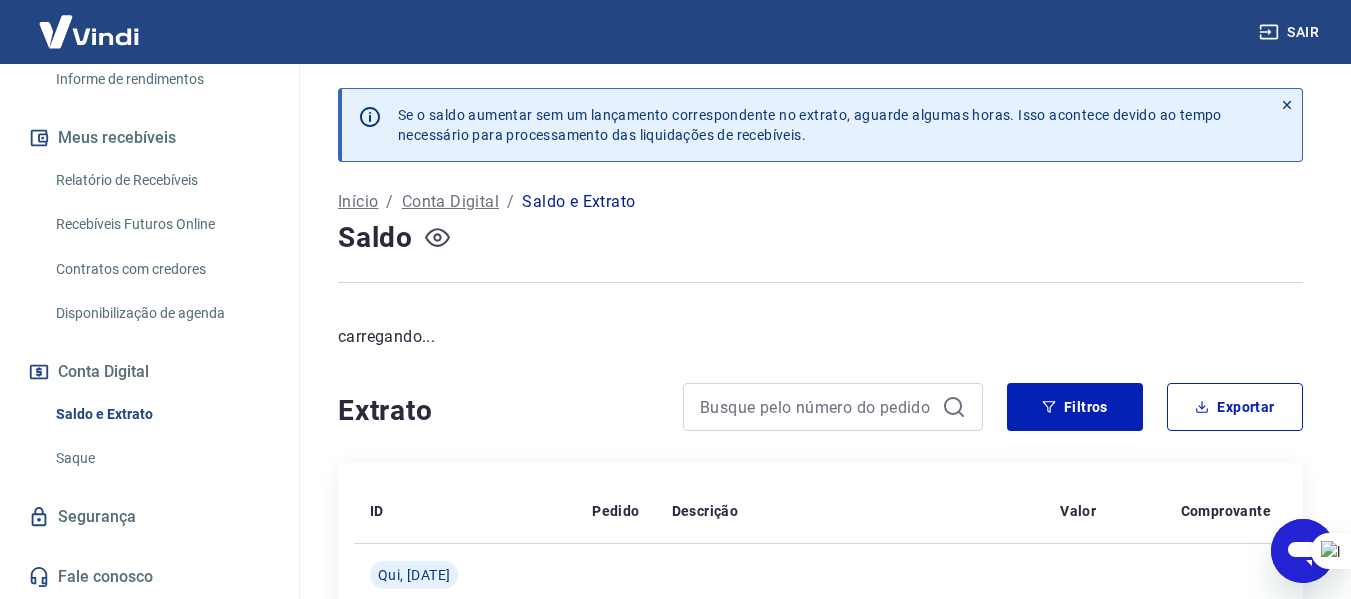 click 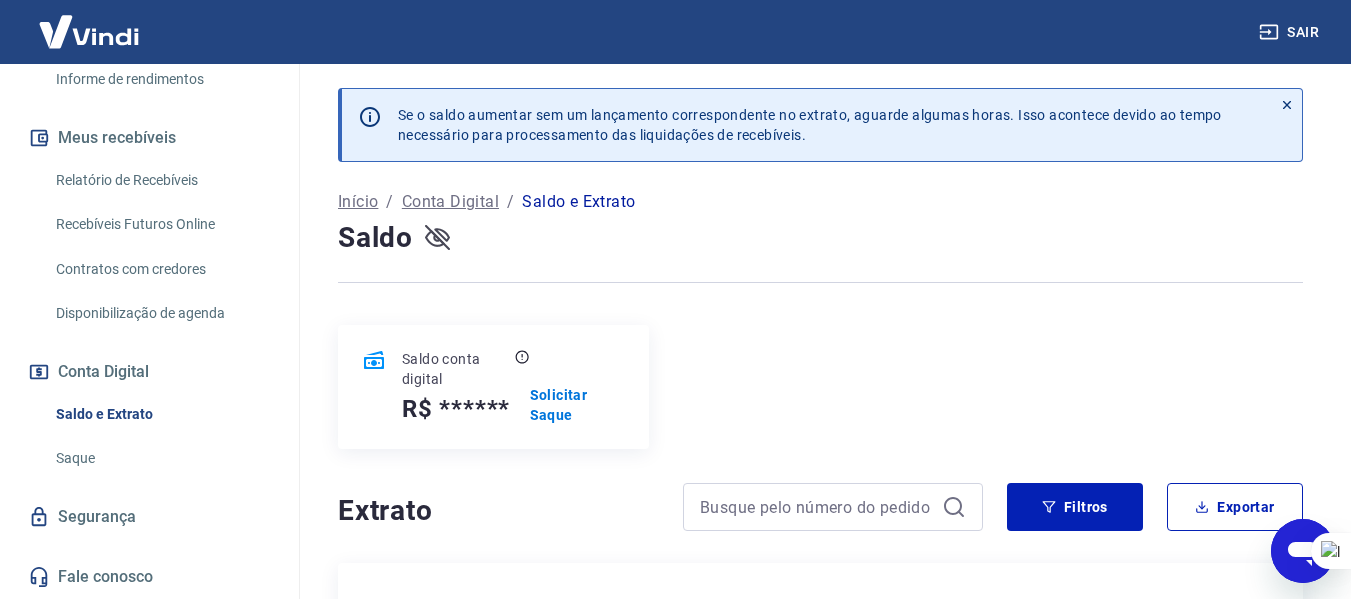 click 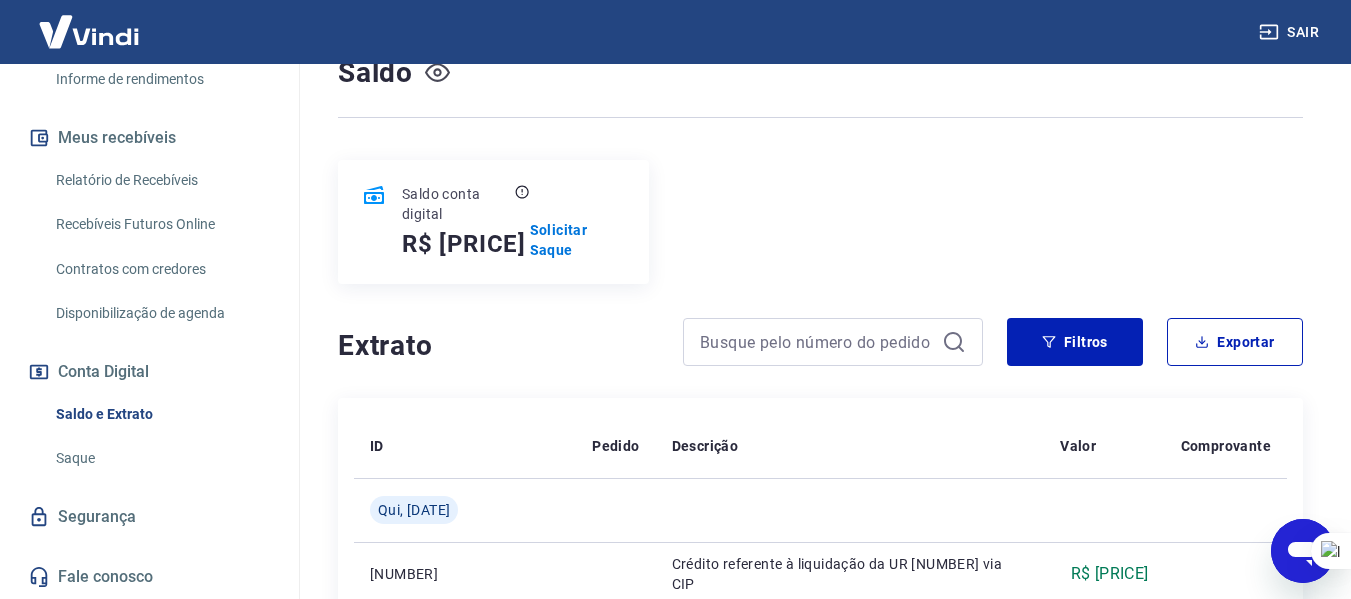 scroll, scrollTop: 400, scrollLeft: 0, axis: vertical 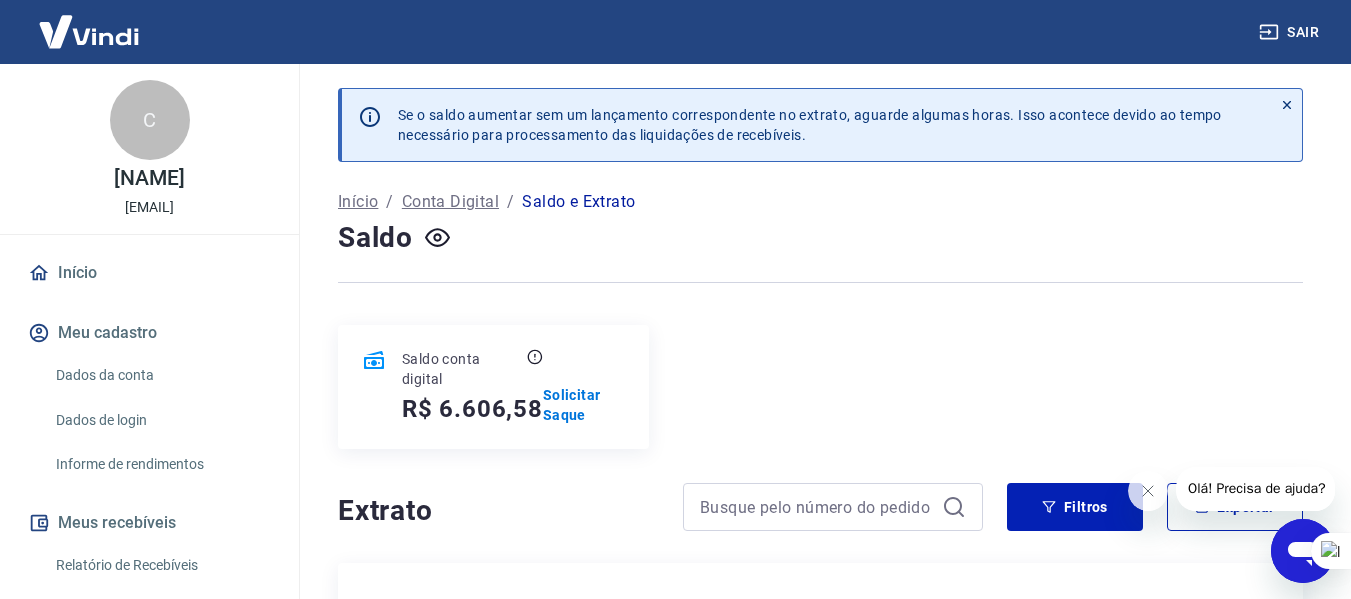 click on "Dados da conta" at bounding box center [161, 375] 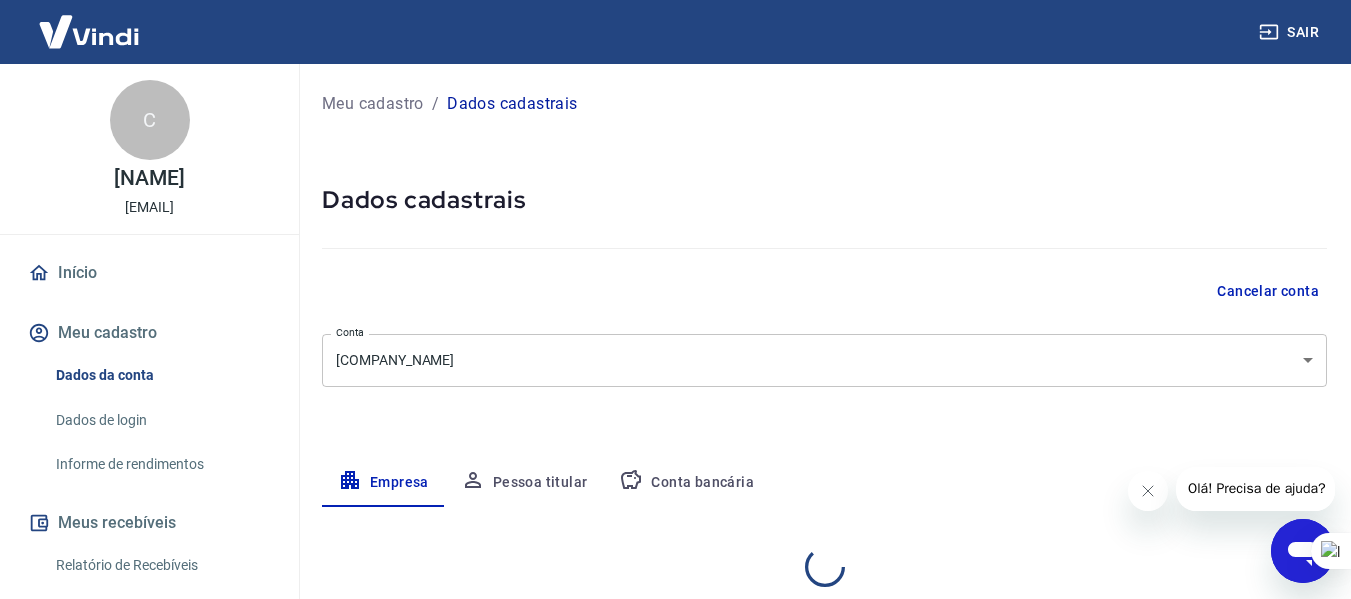 select on "RS" 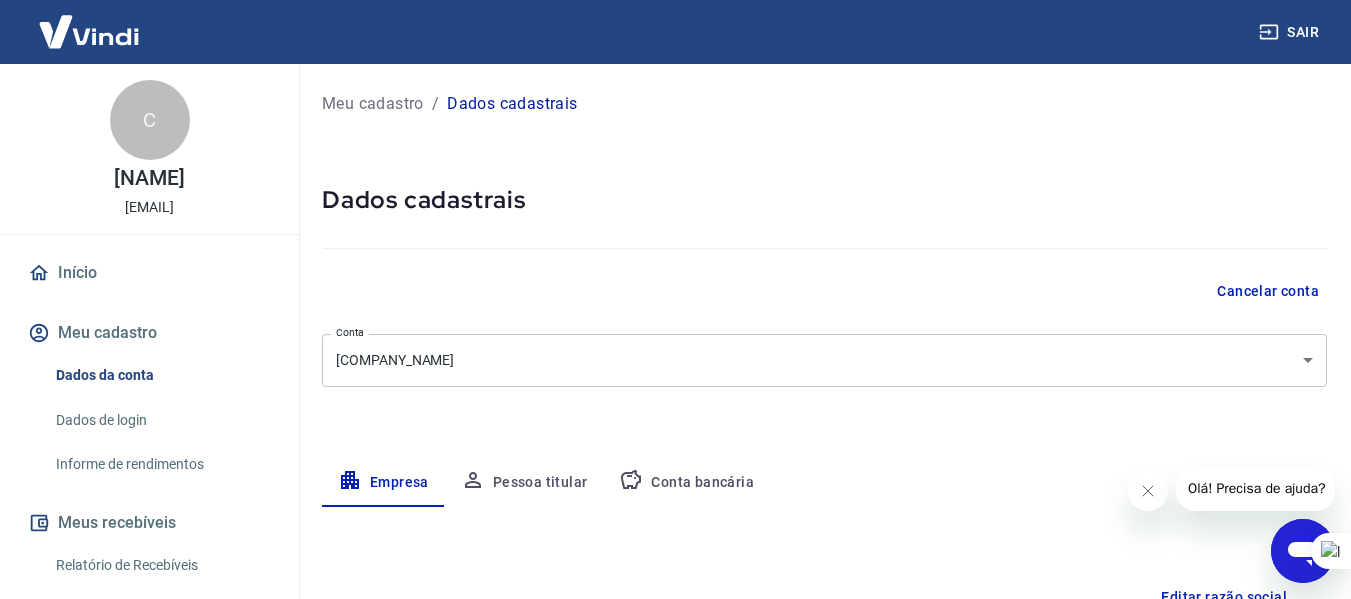 scroll, scrollTop: 100, scrollLeft: 0, axis: vertical 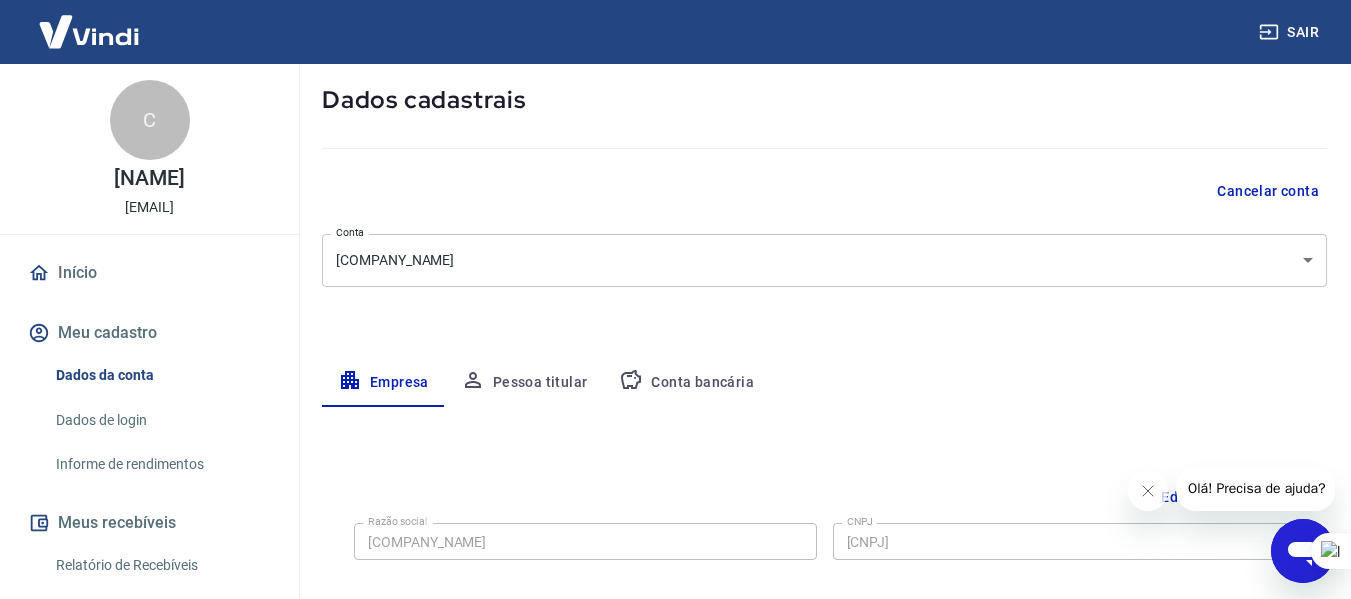 click on "Meu cadastro / Dados cadastrais Dados cadastrais Cancelar conta Conta ETNA COMERCIO DE COLCHOES E ACESSORIOS EIRELI [object Object] Conta Empresa Pessoa titular Conta bancária Editar razão social Razão social ETNA COMERCIO DE COLCHOES E ACESSORIOS EIRELI Razão social CNPJ 33.065.807/0001-61 CNPJ Endereço da empresa Editar endereço CEP 90570-080 CEP Rua Rua Padre Chagas Rua Número 230 Número Complemento Complemento Bairro Moinhos de Vento Bairro Cidade Porto Alegre Cidade Estado Acre Alagoas Amapá Amazonas Bahia Ceará Distrito Federal Espírito Santo Goiás Maranhão Mato Grosso Mato Grosso do Sul Minas Gerais Pará Paraíba Paraná Pernambuco Piauí Rio de Janeiro Rio Grande do Norte Rio Grande do Sul Rondônia Roraima Santa Catarina São Paulo Sergipe Tocantins Estado Dados da empresa Editar dados da empresa Nome fantasia ETNA COMERCIO DE COLCHOES E ACESSORIOS EIRELI Nome fantasia Data de abertura da empresa 18/03/2019 Data de abertura da empresa Tipo de telefone Residencial Comercial Telefone" at bounding box center [824, 610] 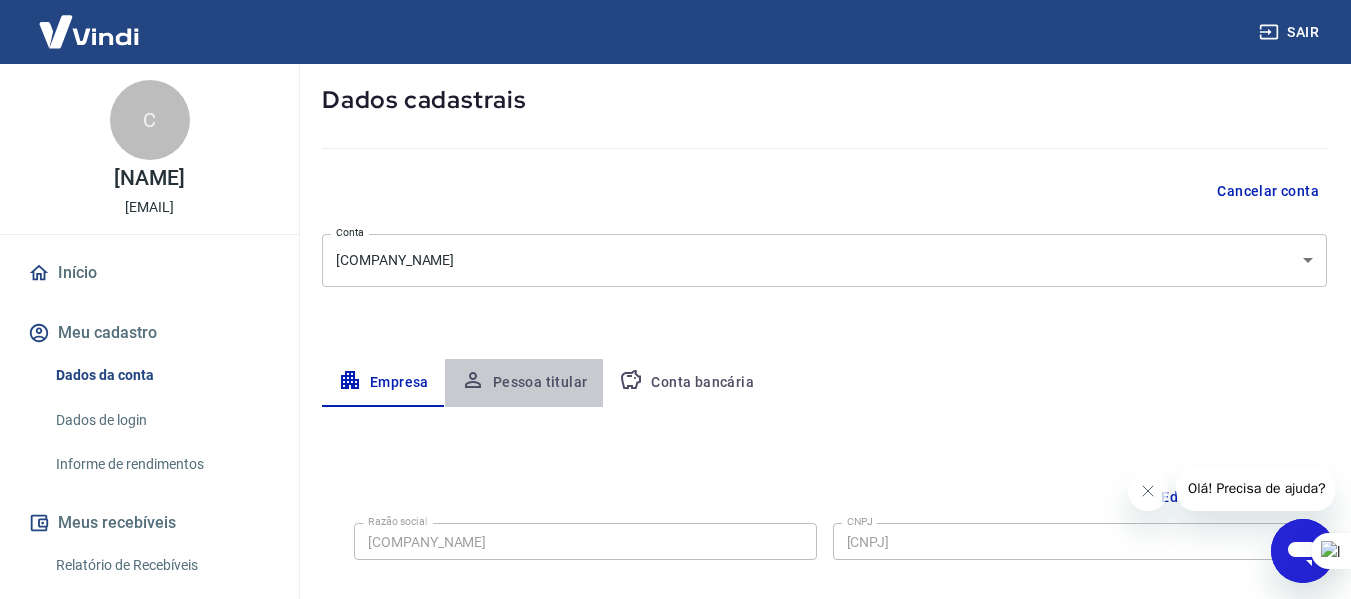 click on "Pessoa titular" at bounding box center [524, 383] 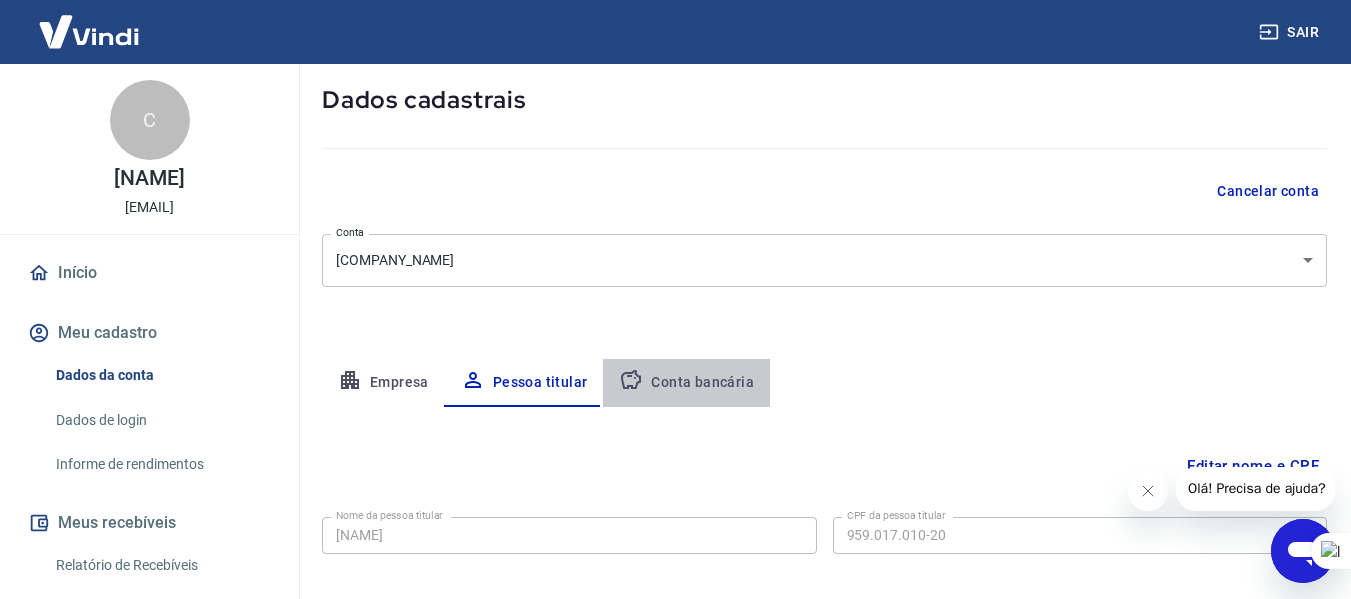 click on "Conta bancária" at bounding box center [686, 383] 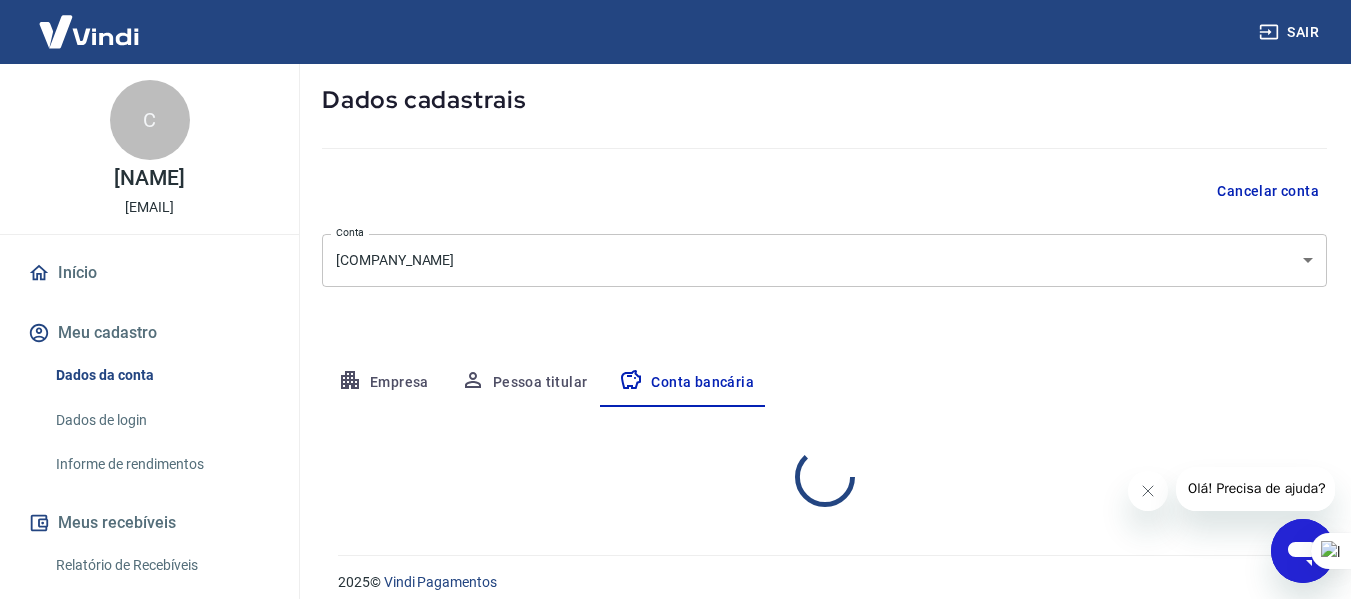 select on "1" 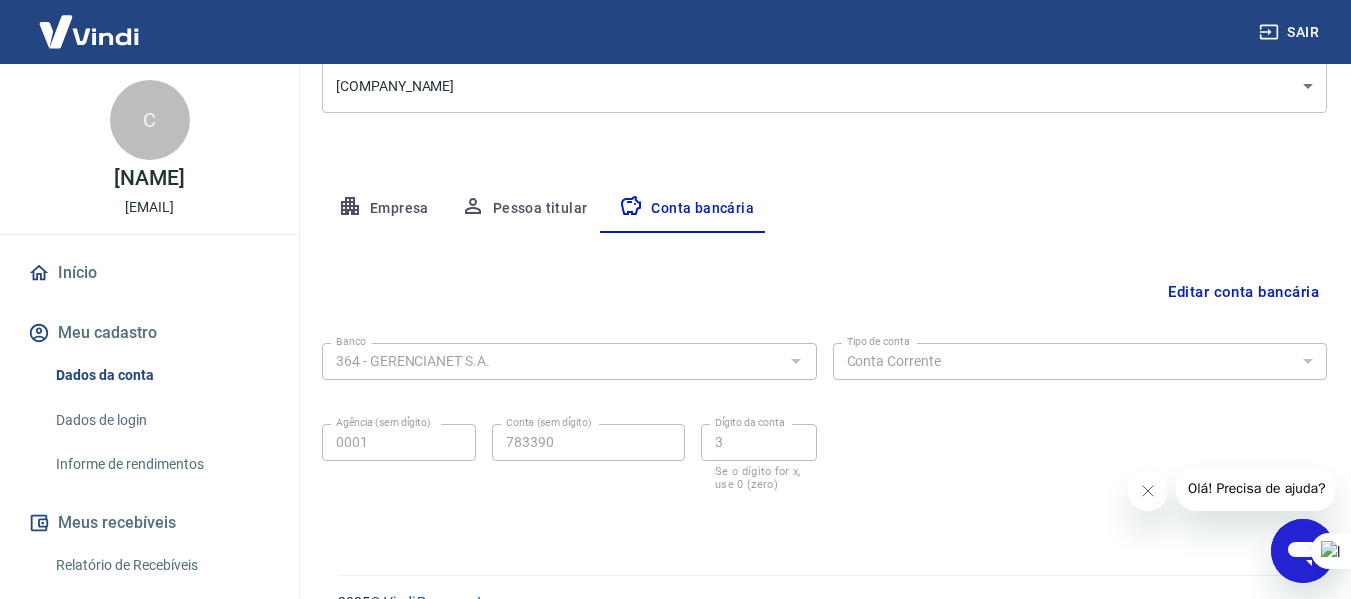 scroll, scrollTop: 312, scrollLeft: 0, axis: vertical 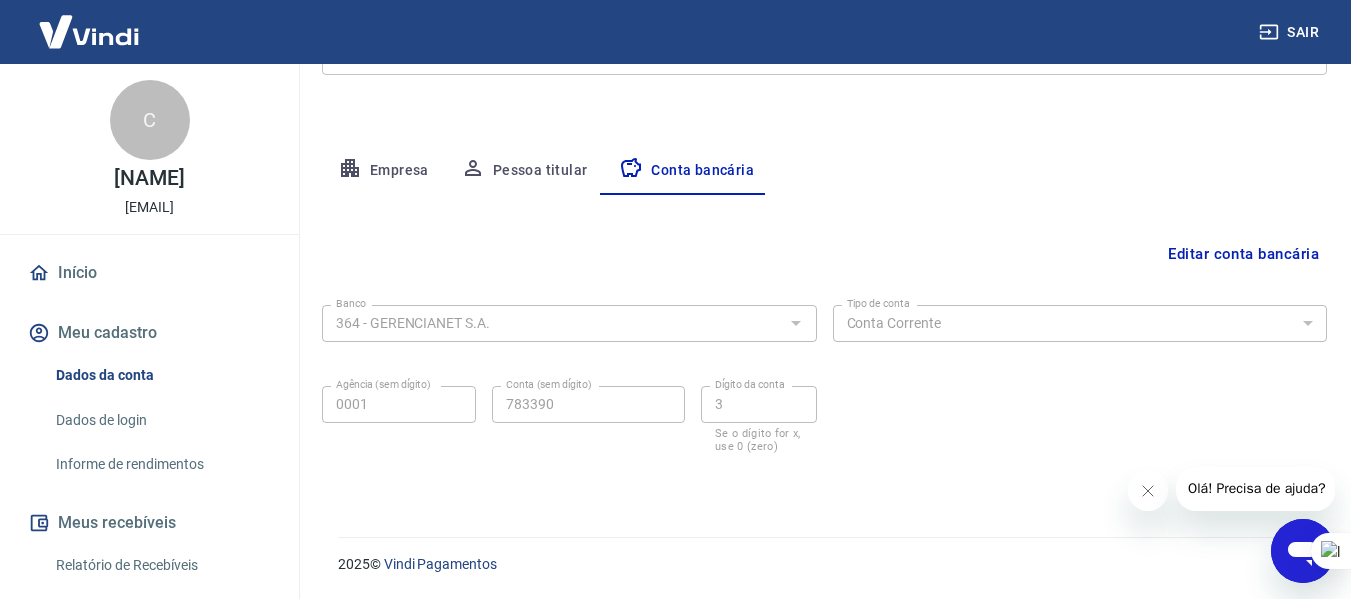 click on "Empresa" at bounding box center [383, 171] 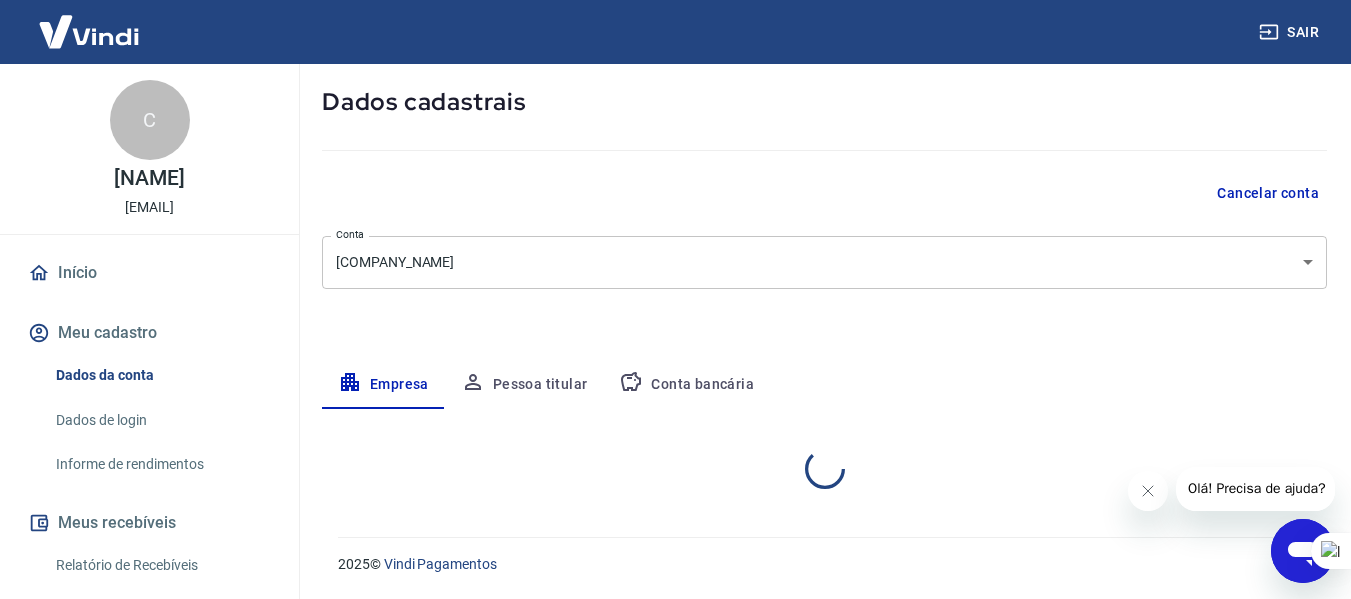 select on "RS" 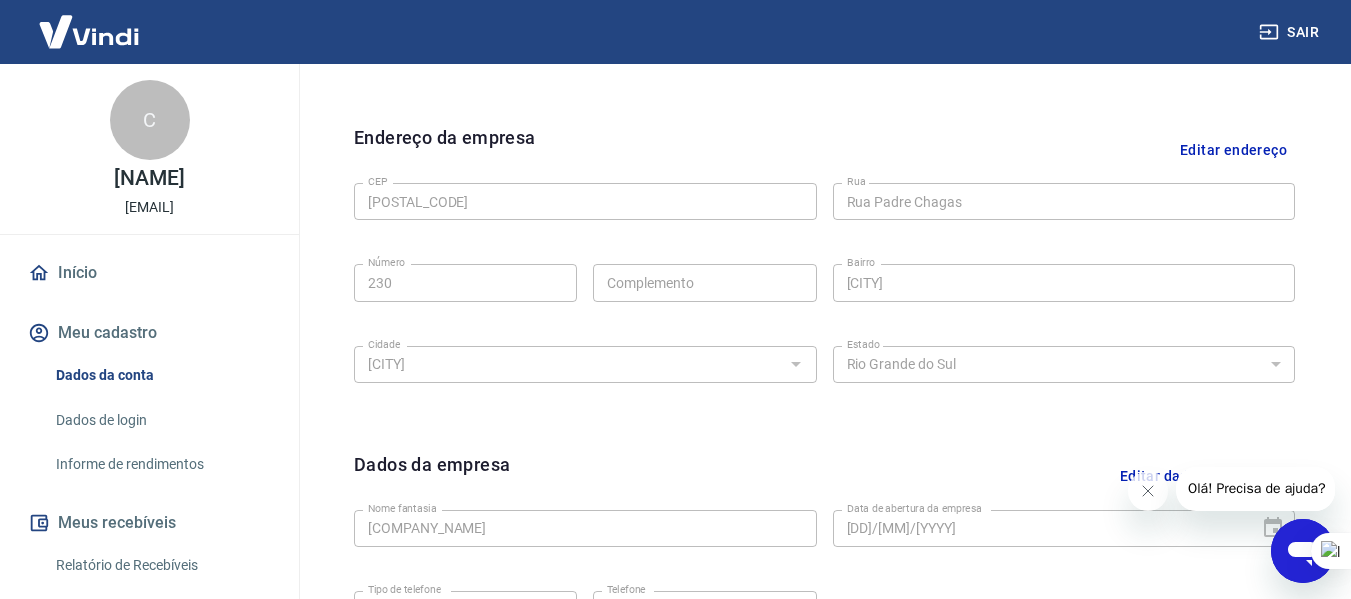 scroll, scrollTop: 843, scrollLeft: 0, axis: vertical 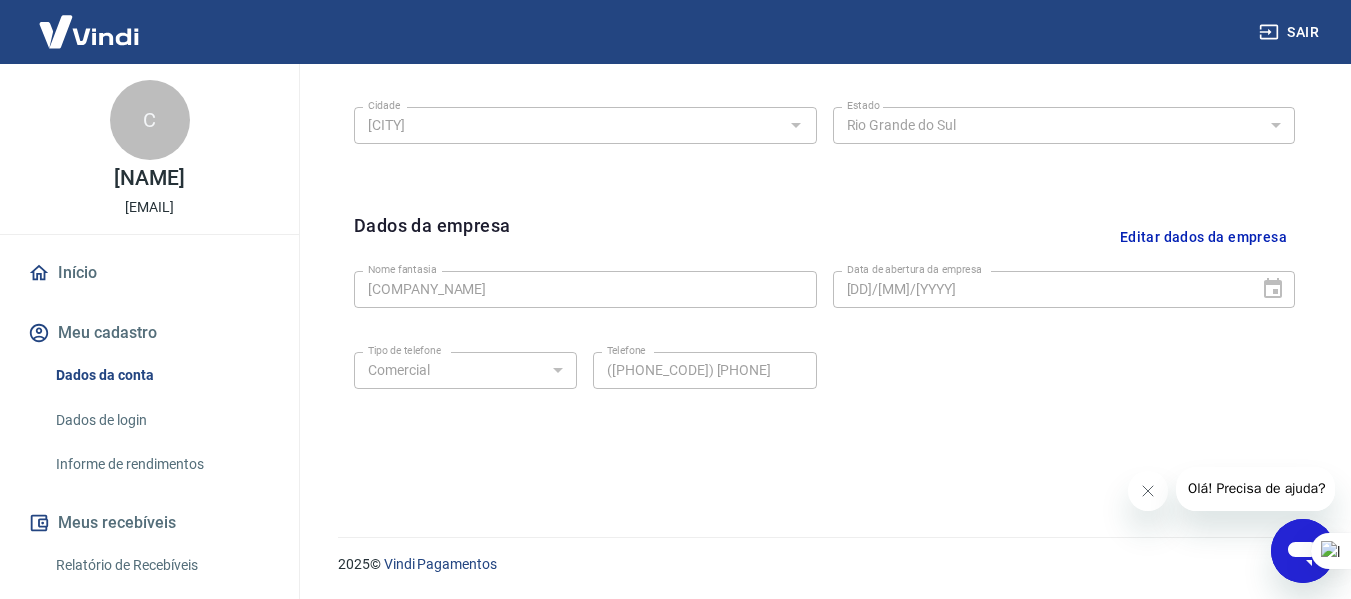 click on "Dados de login" at bounding box center [161, 420] 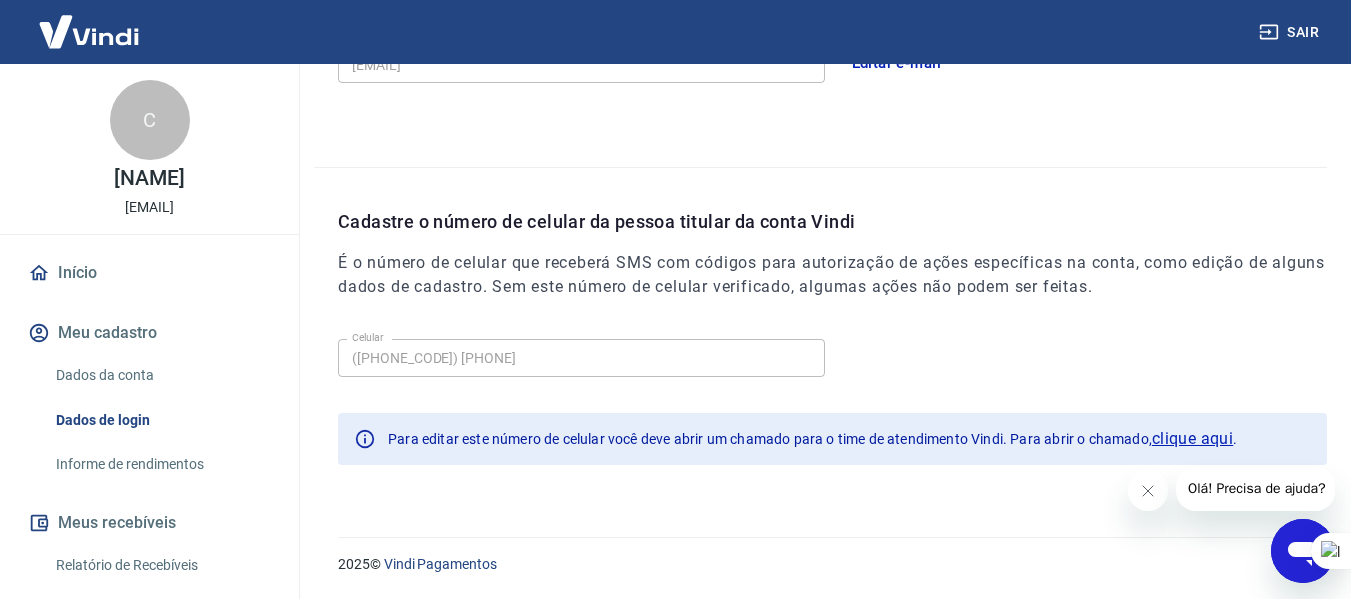 scroll, scrollTop: 666, scrollLeft: 0, axis: vertical 